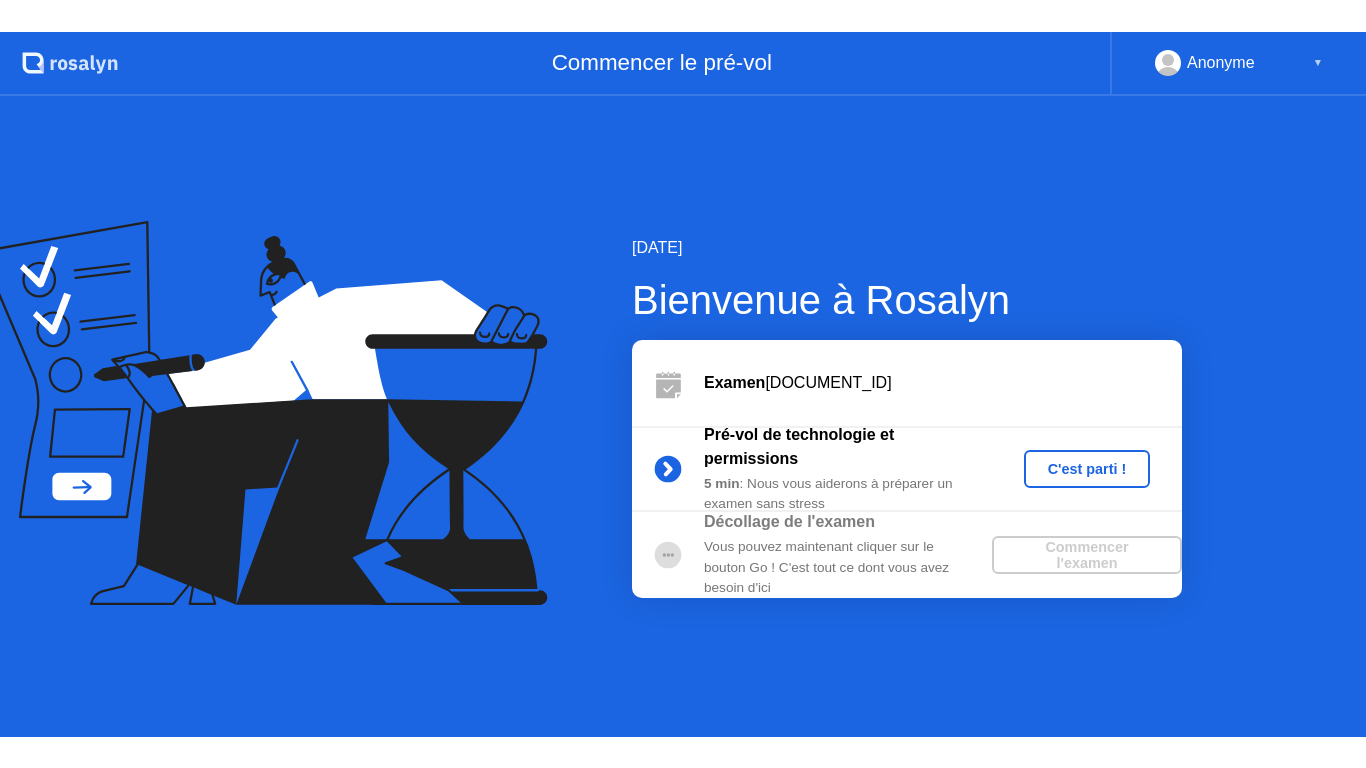 scroll, scrollTop: 0, scrollLeft: 0, axis: both 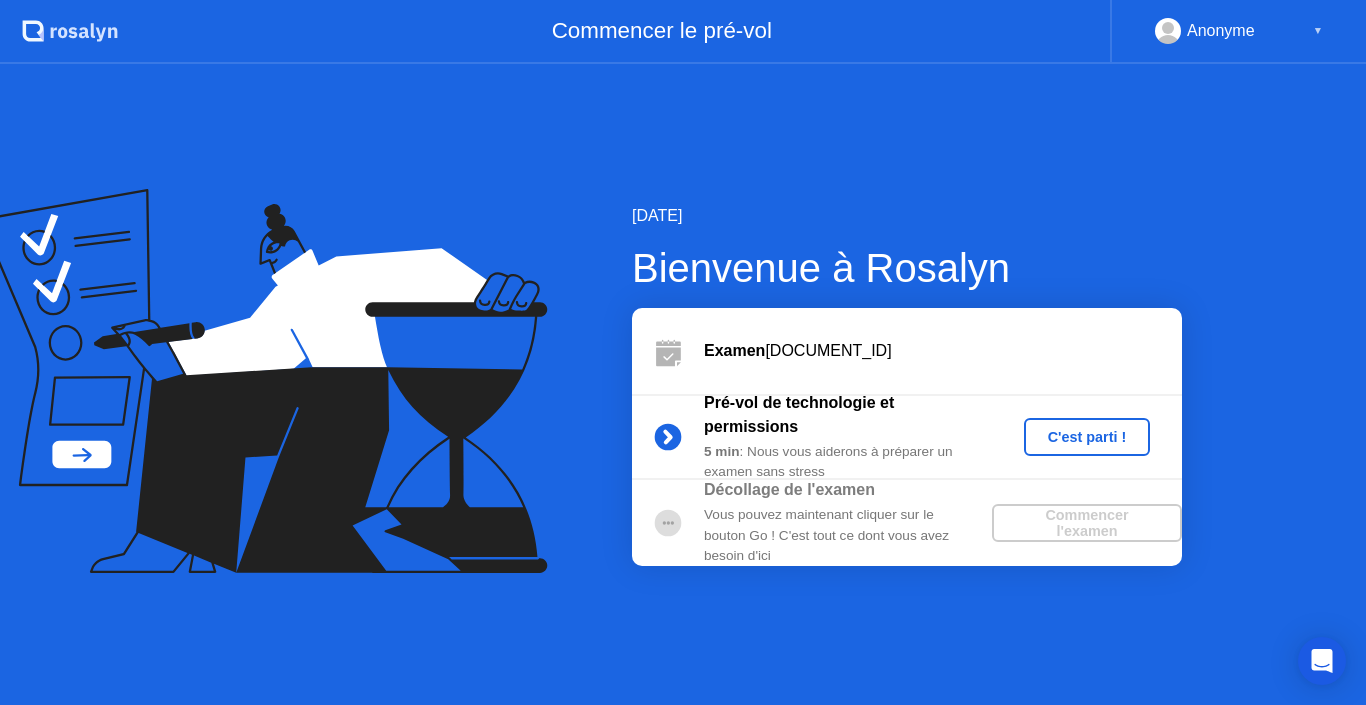 click on "C'est parti !" 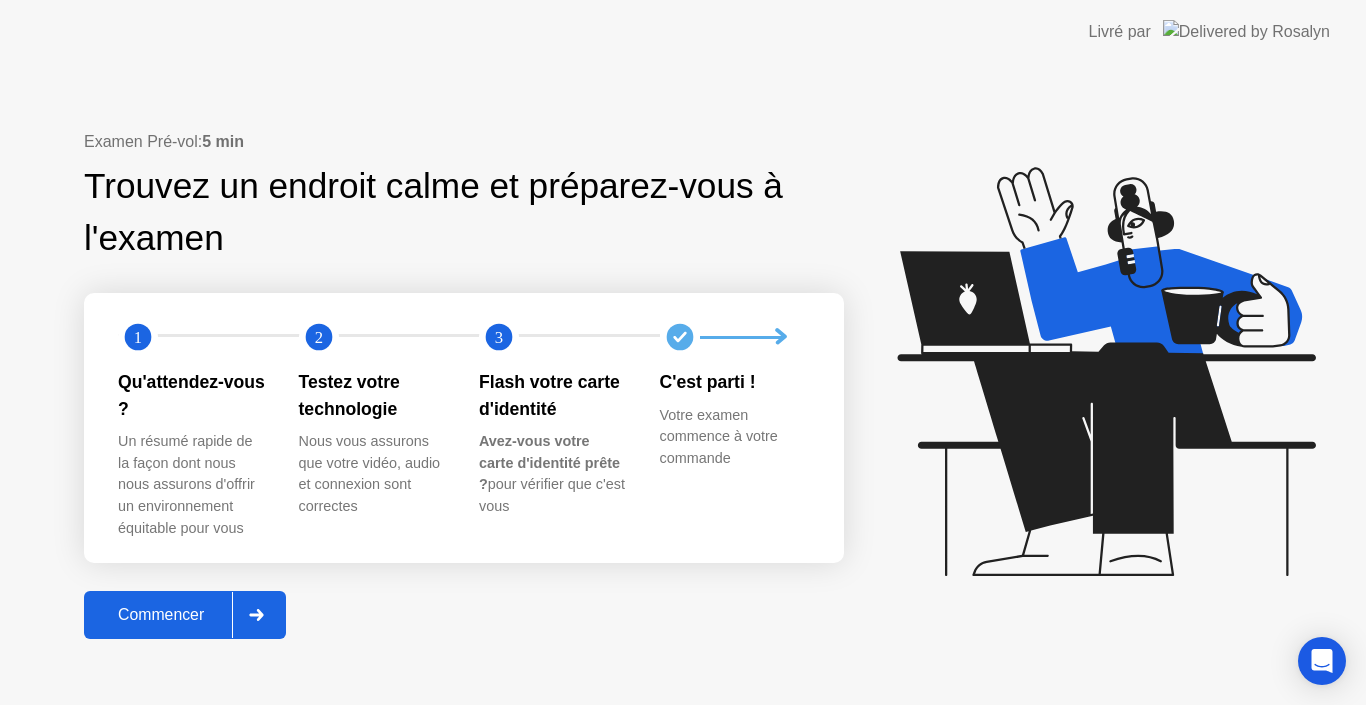 click on "Commencer" 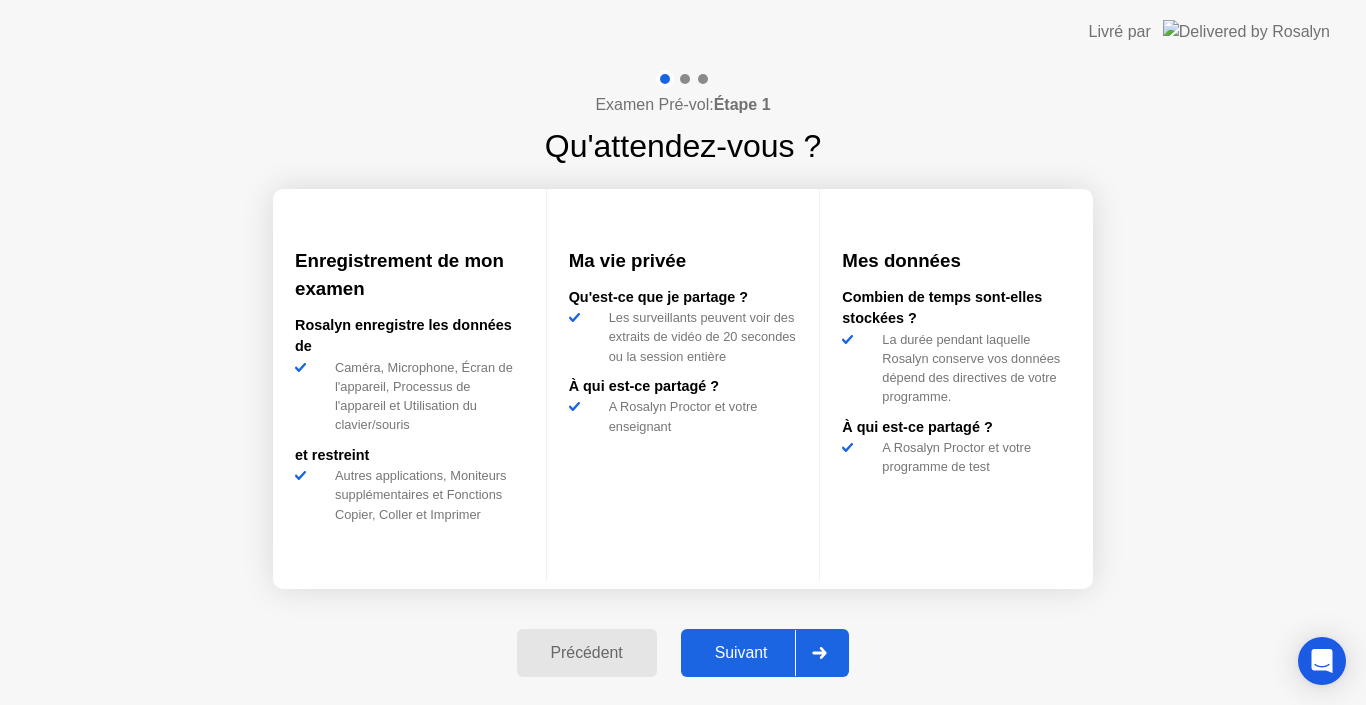 click on "Suivant" 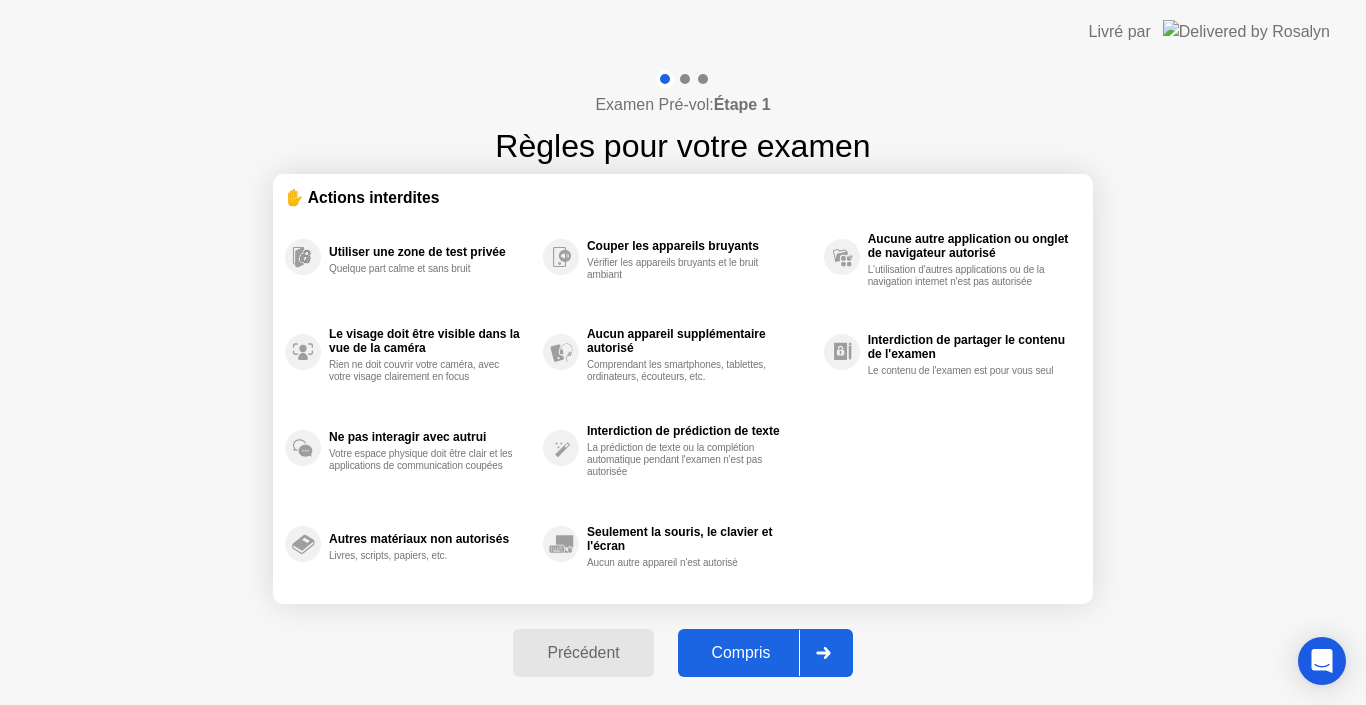 click on "Compris" 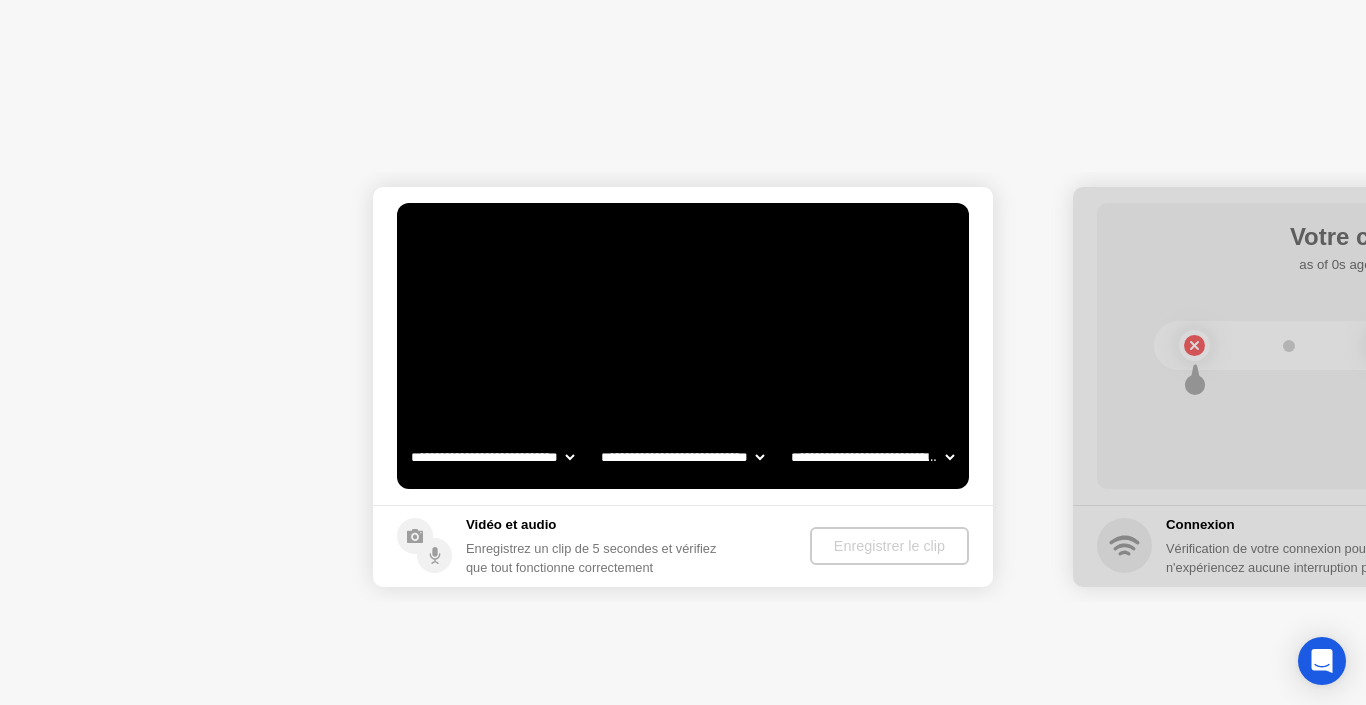 select on "**********" 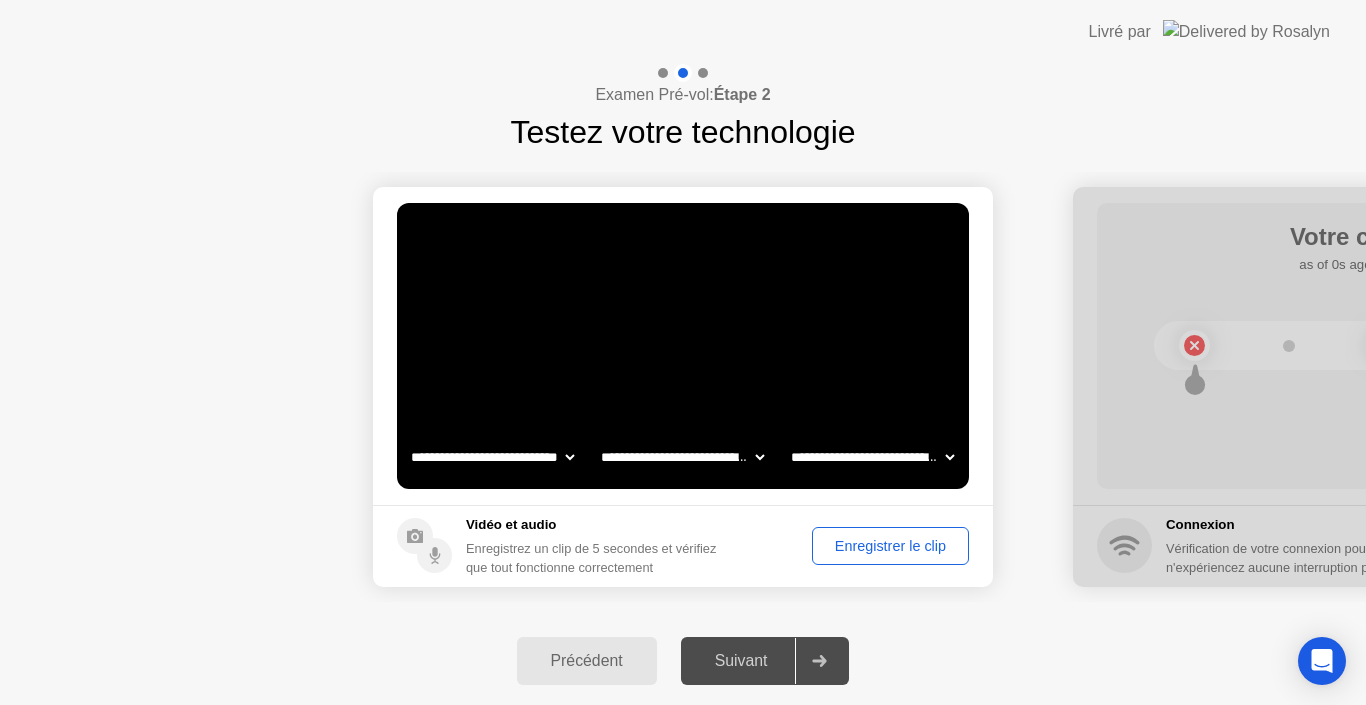 click on "Suivant" 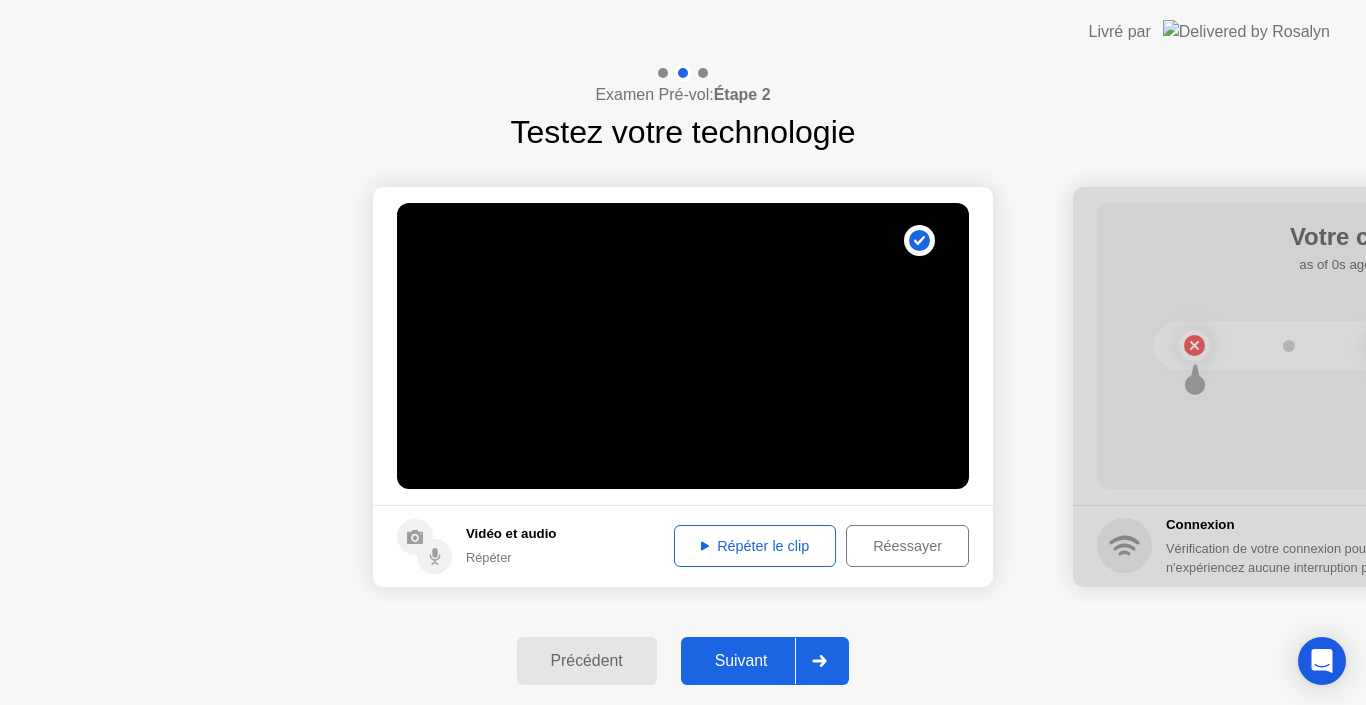 click on "Répéter le clip" 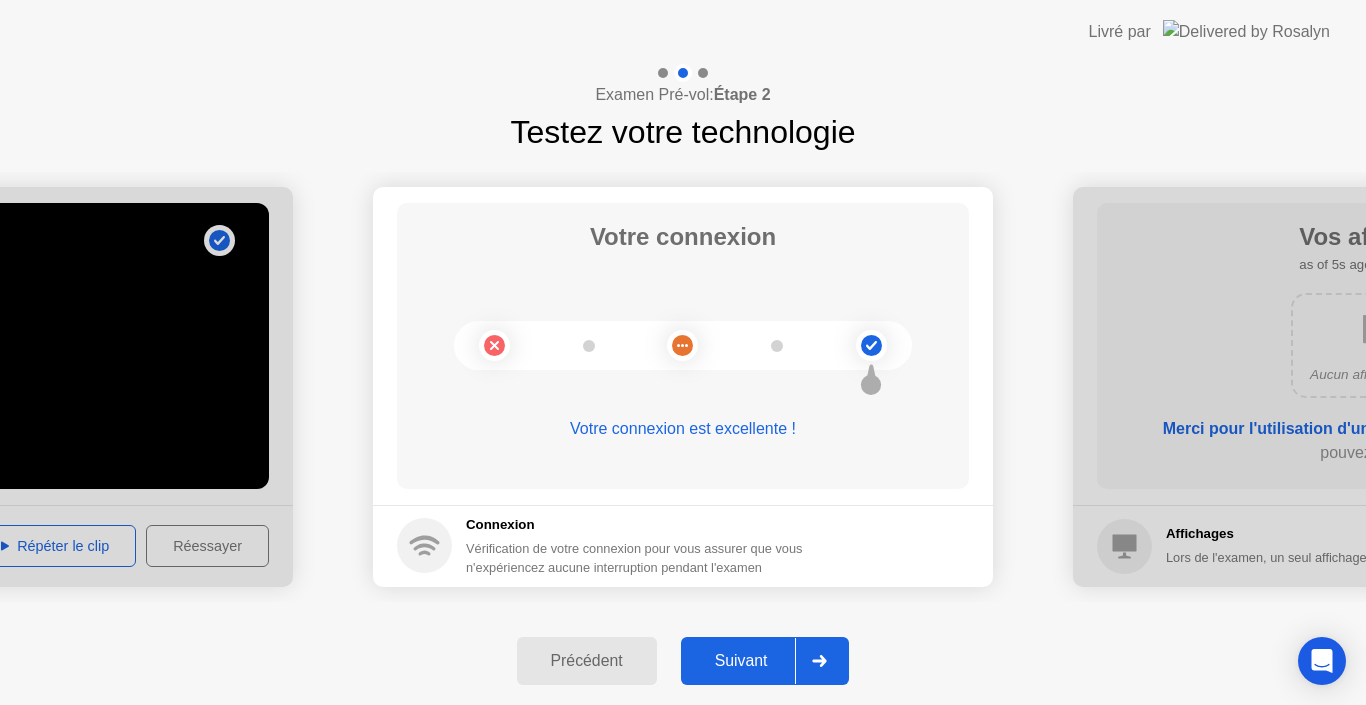 click on "Suivant" 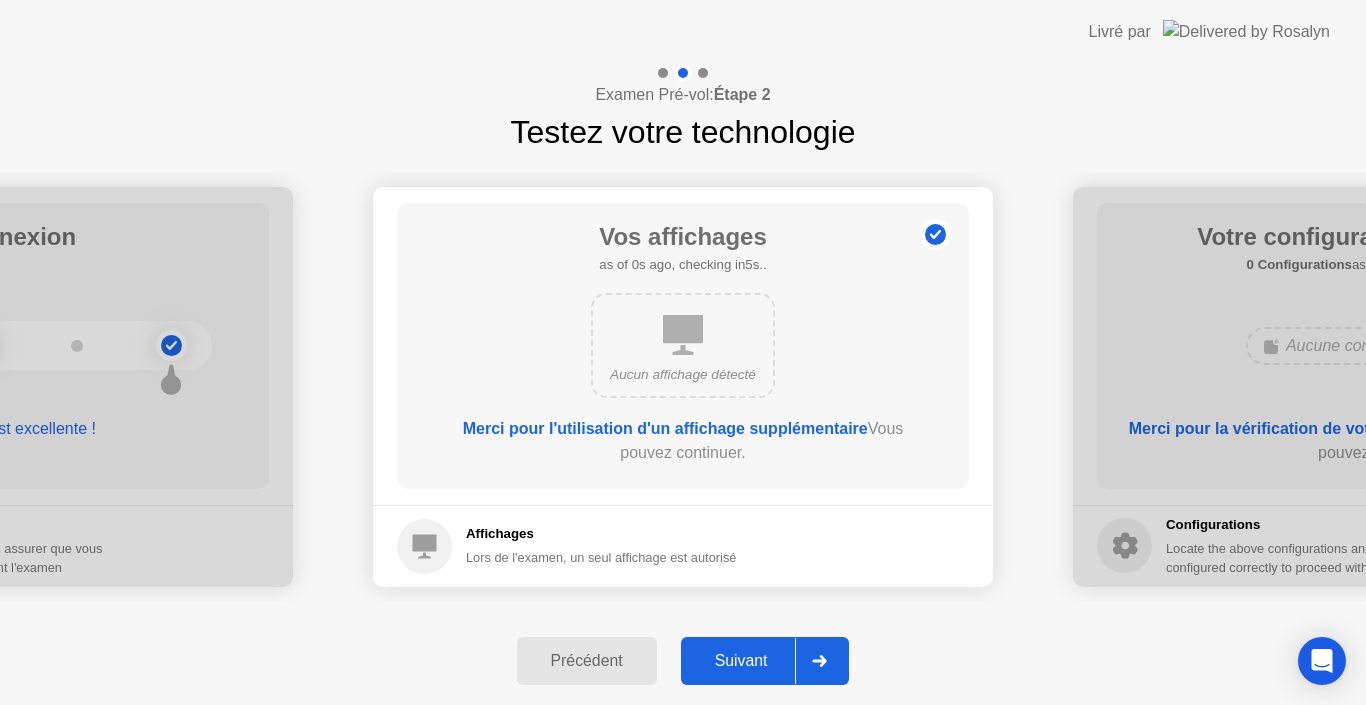 click on "Suivant" 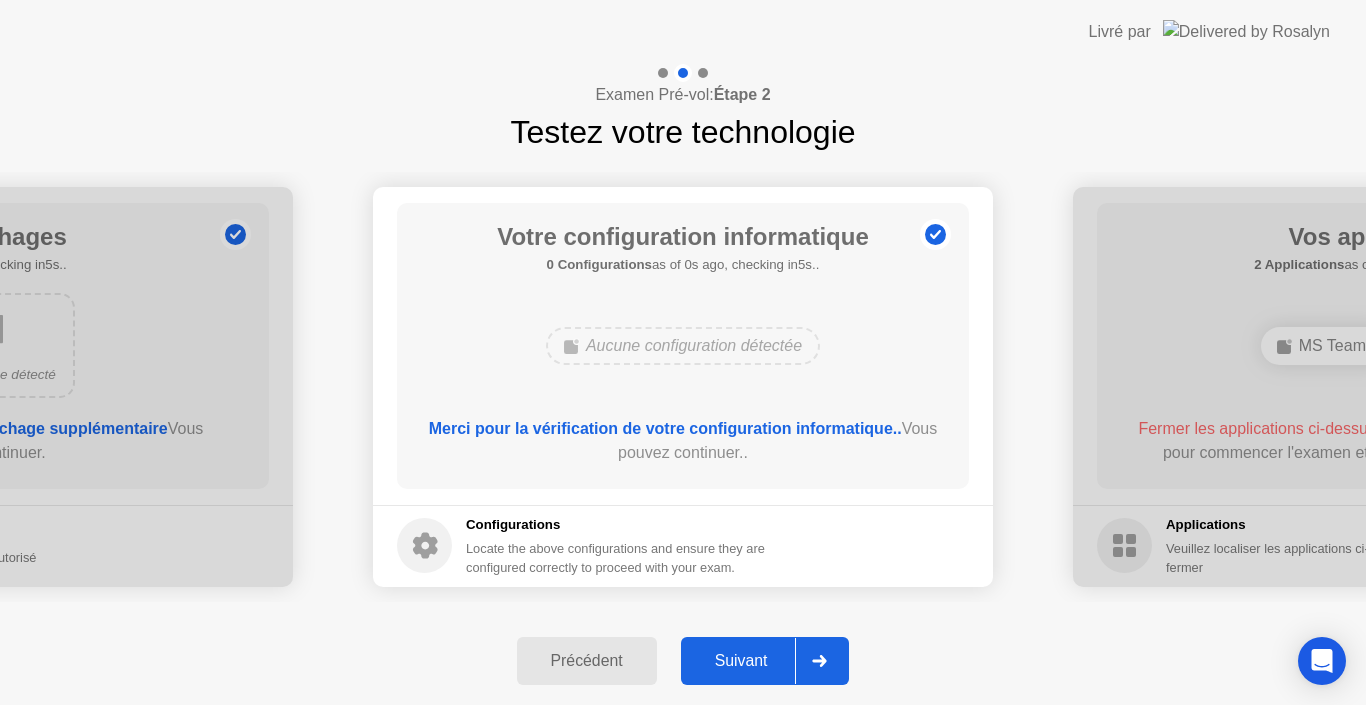 click on "Suivant" 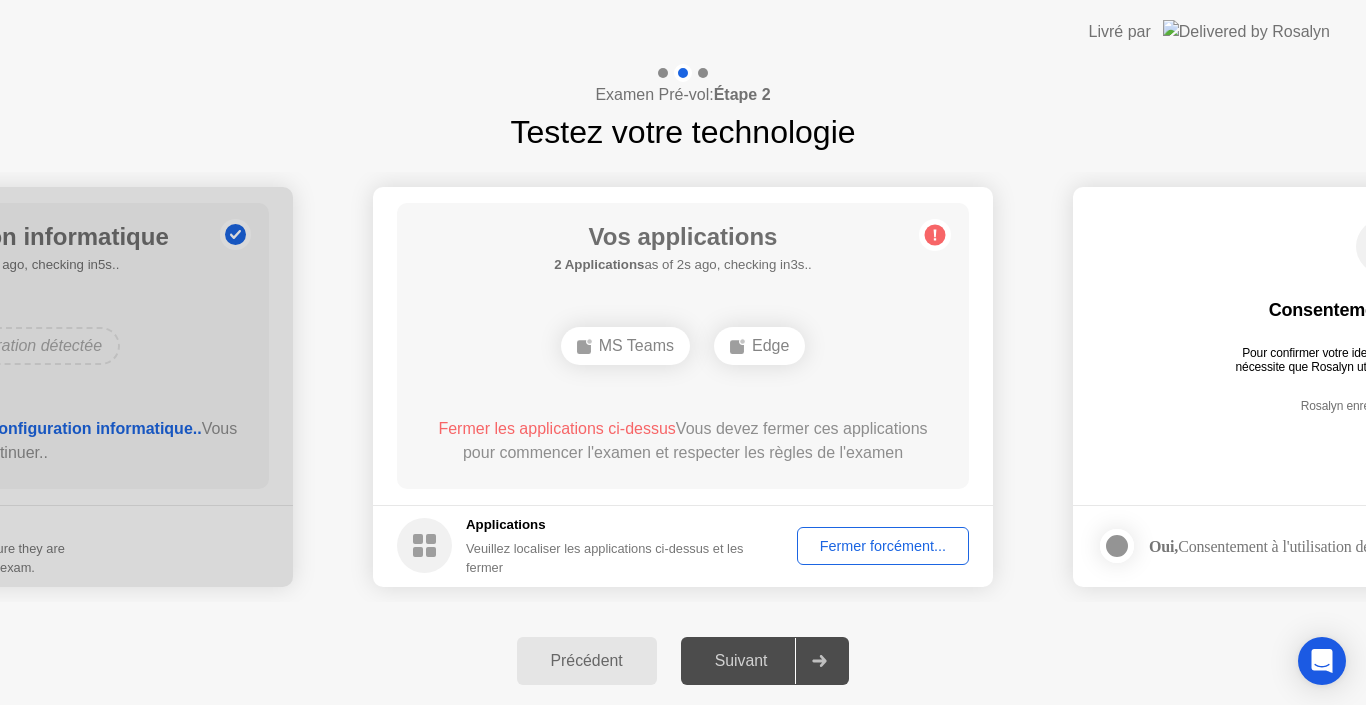 click on "Fermer forcément..." 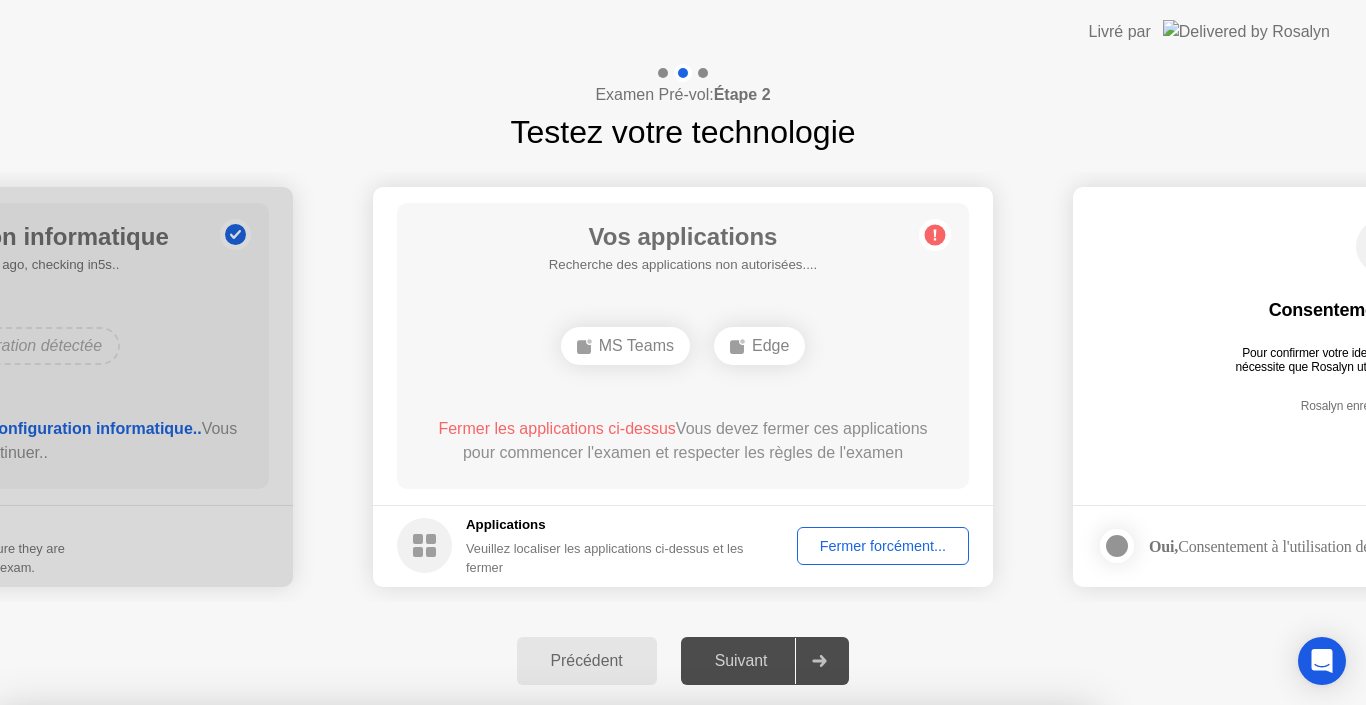 click on "Confirmer" at bounding box center [616, 981] 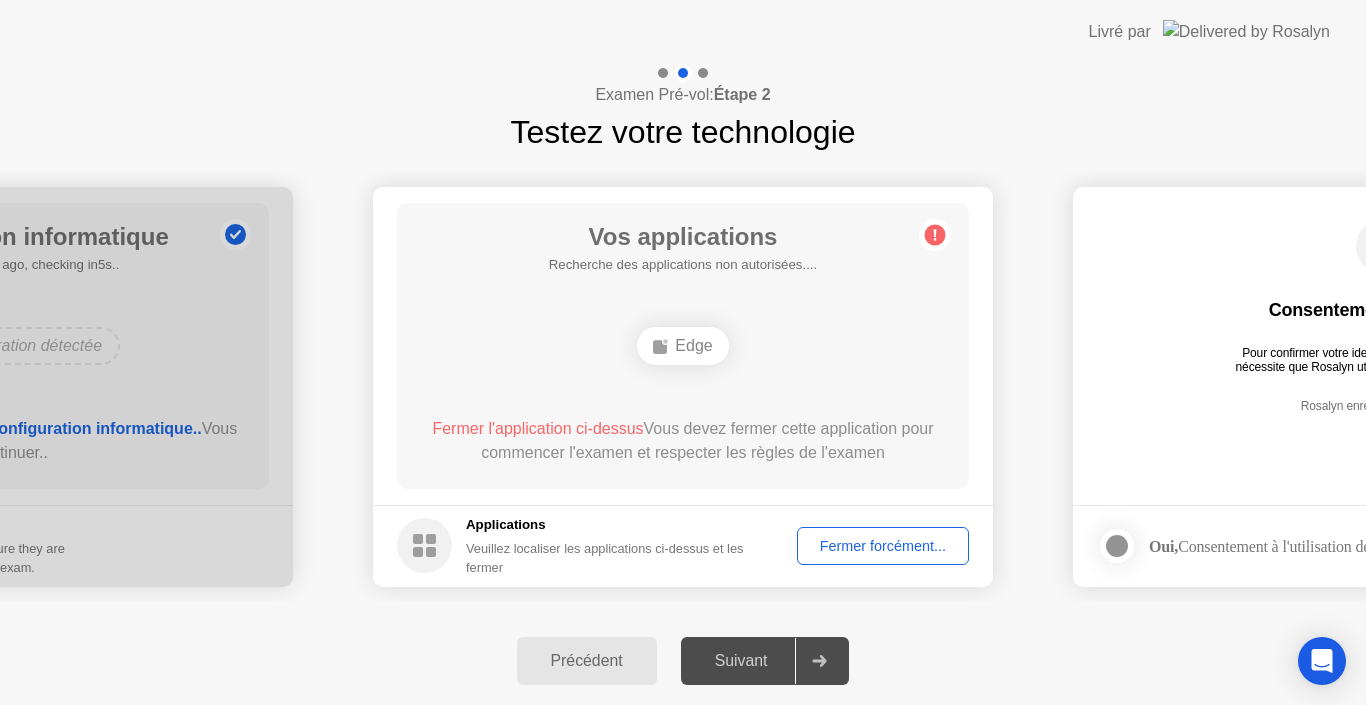 click on "Fermer forcément..." 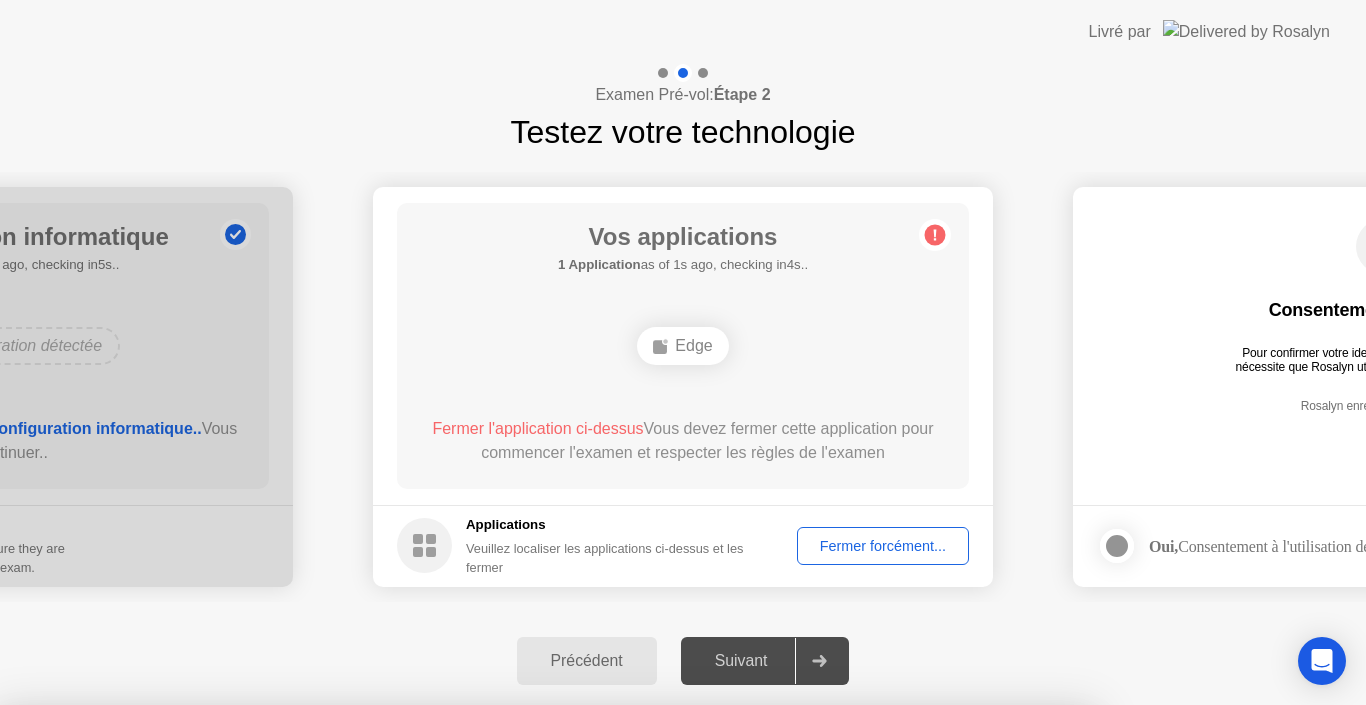 click on "Confirmer" at bounding box center (616, 981) 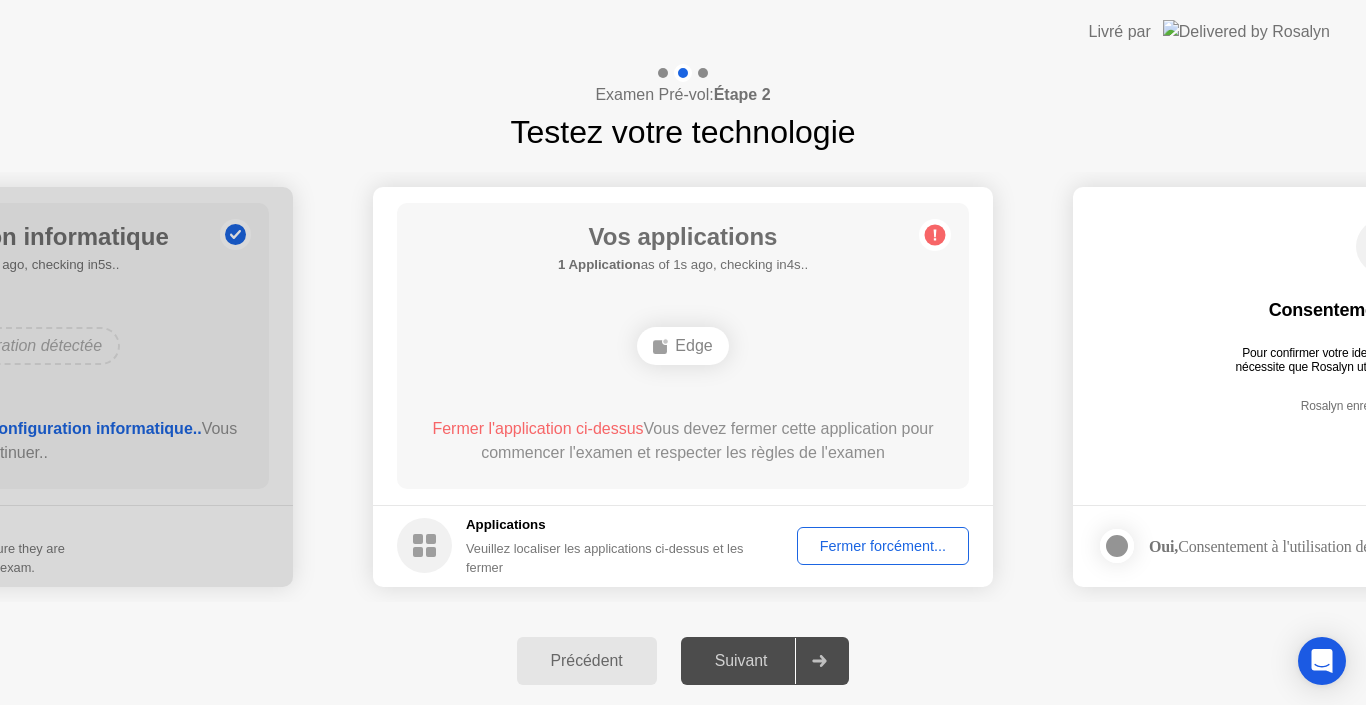 click on "Fermer forcément..." 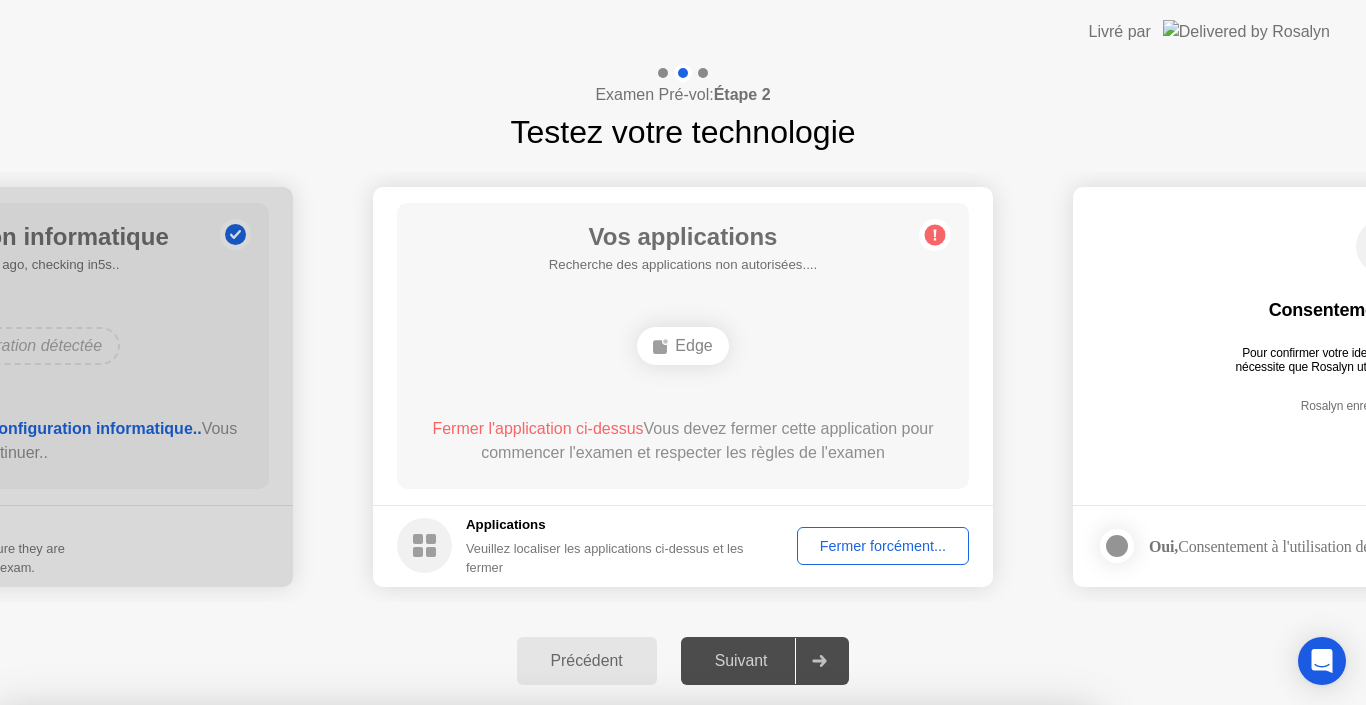 click on "Confirmer" at bounding box center (616, 981) 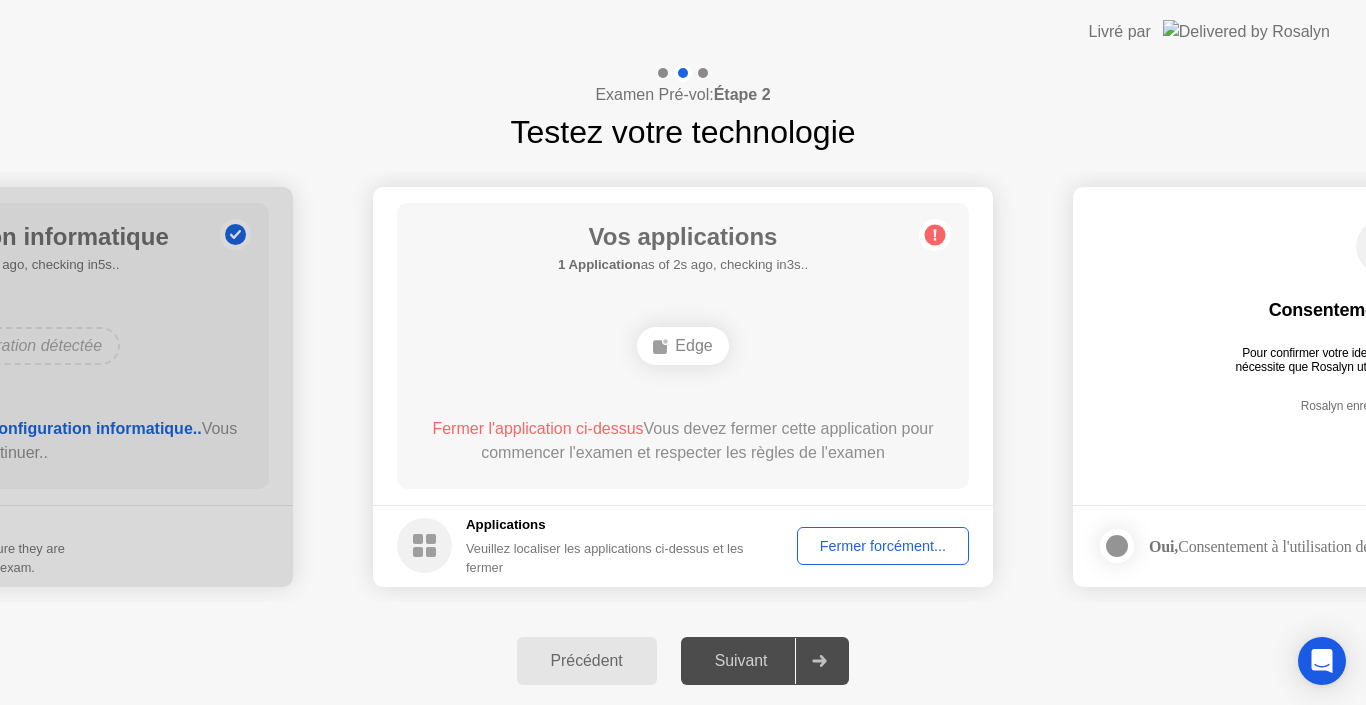 click on "Fermer forcément..." 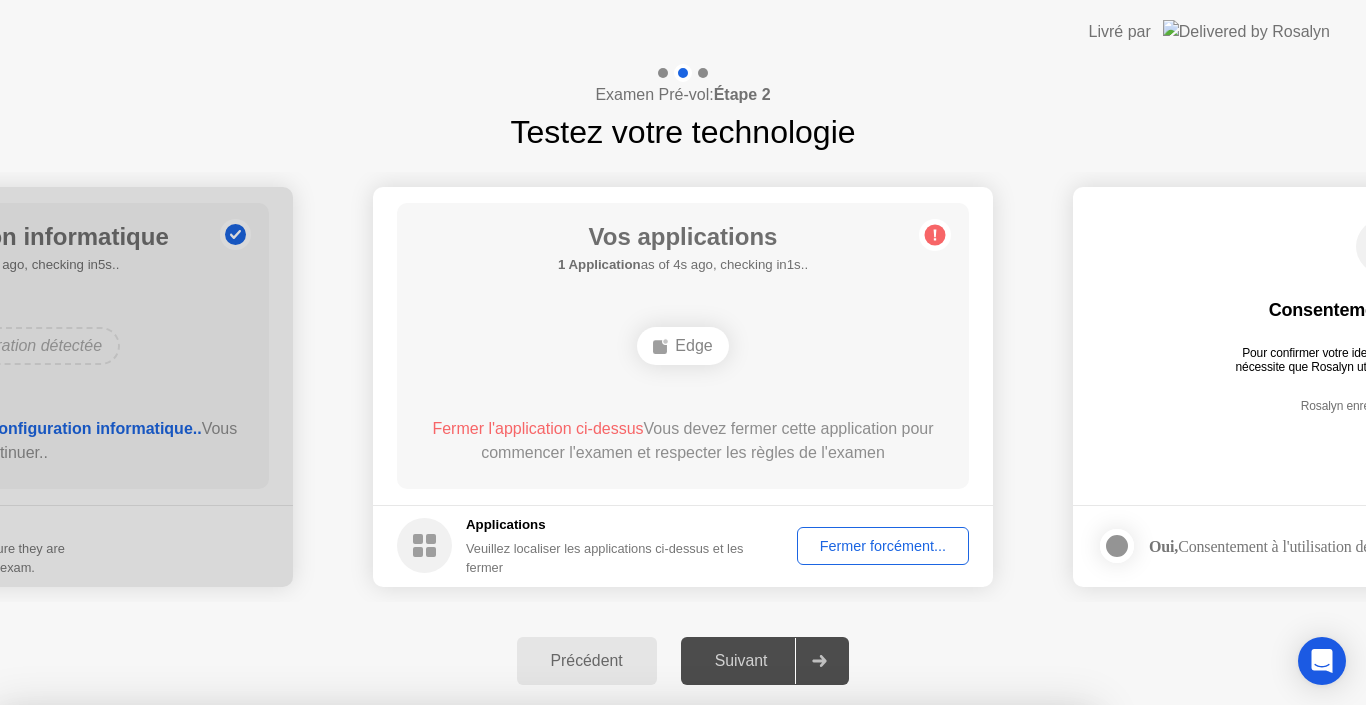 click on "Confirmer" at bounding box center [616, 981] 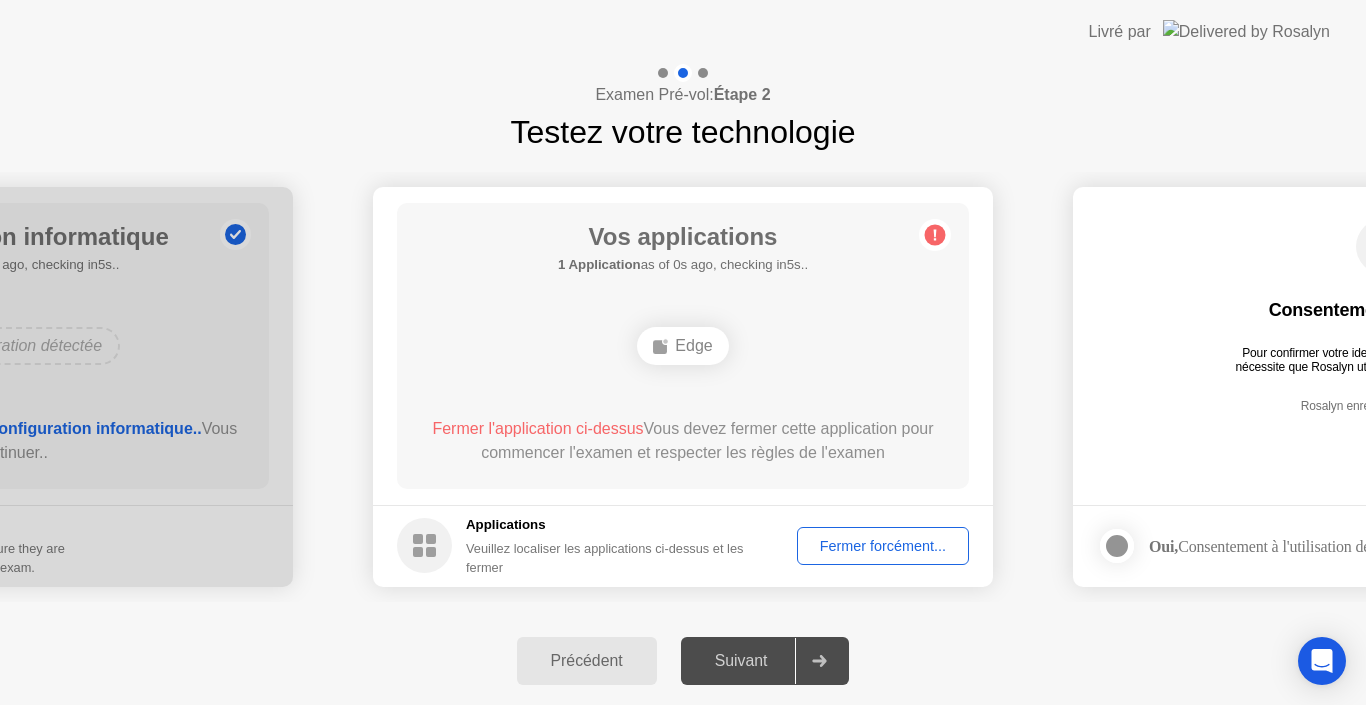 click 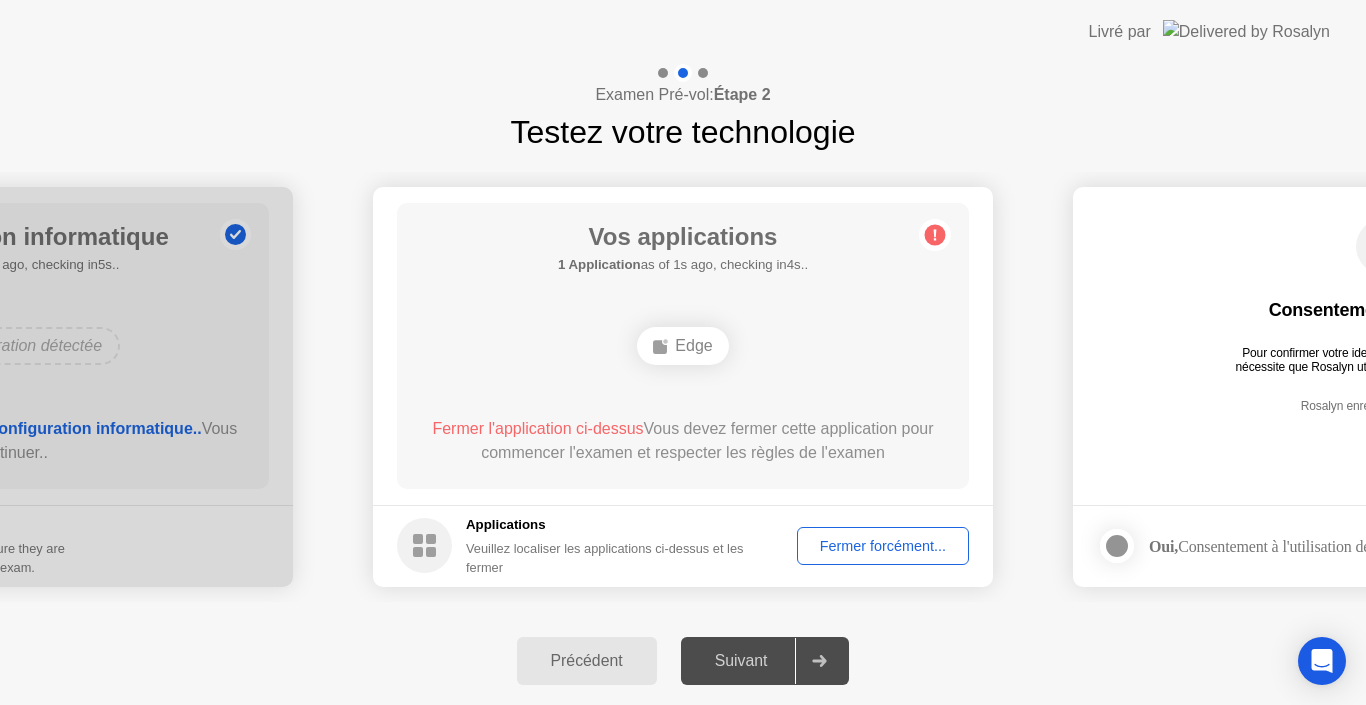 click on "Suivant" 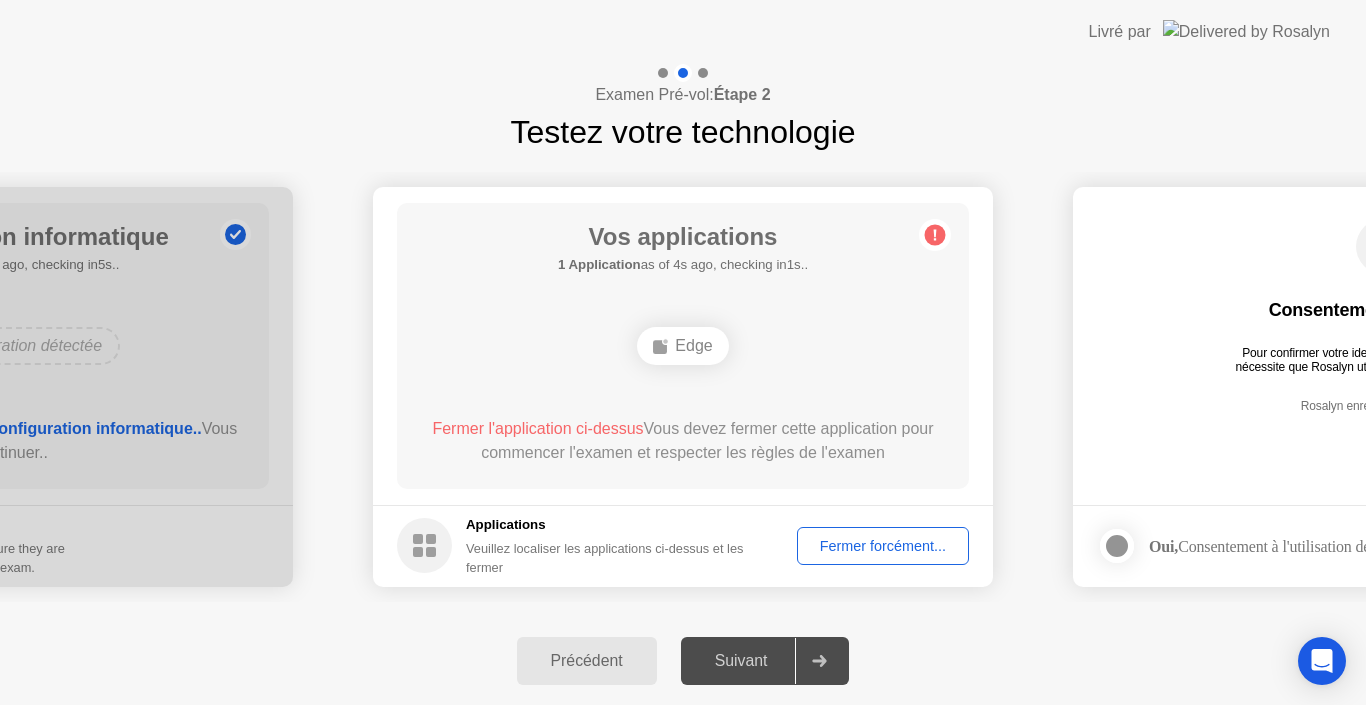 click on "Précédent" 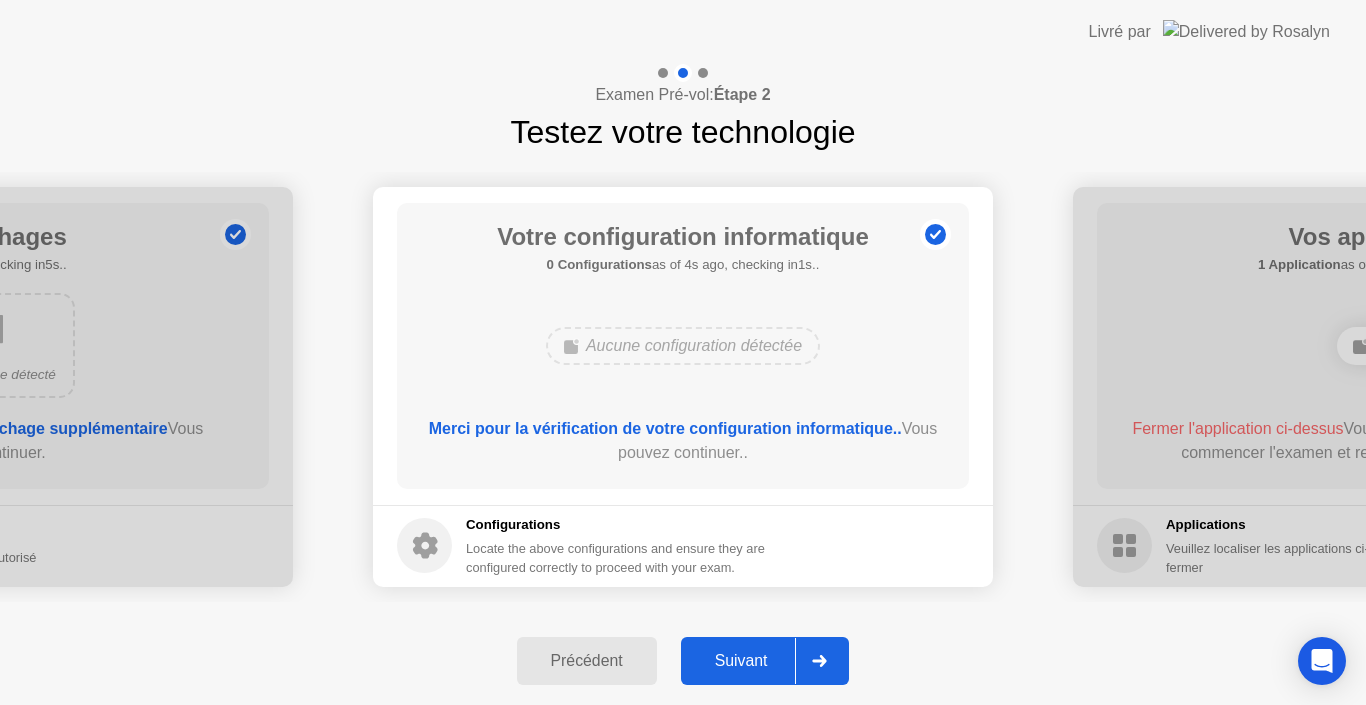 click on "Suivant" 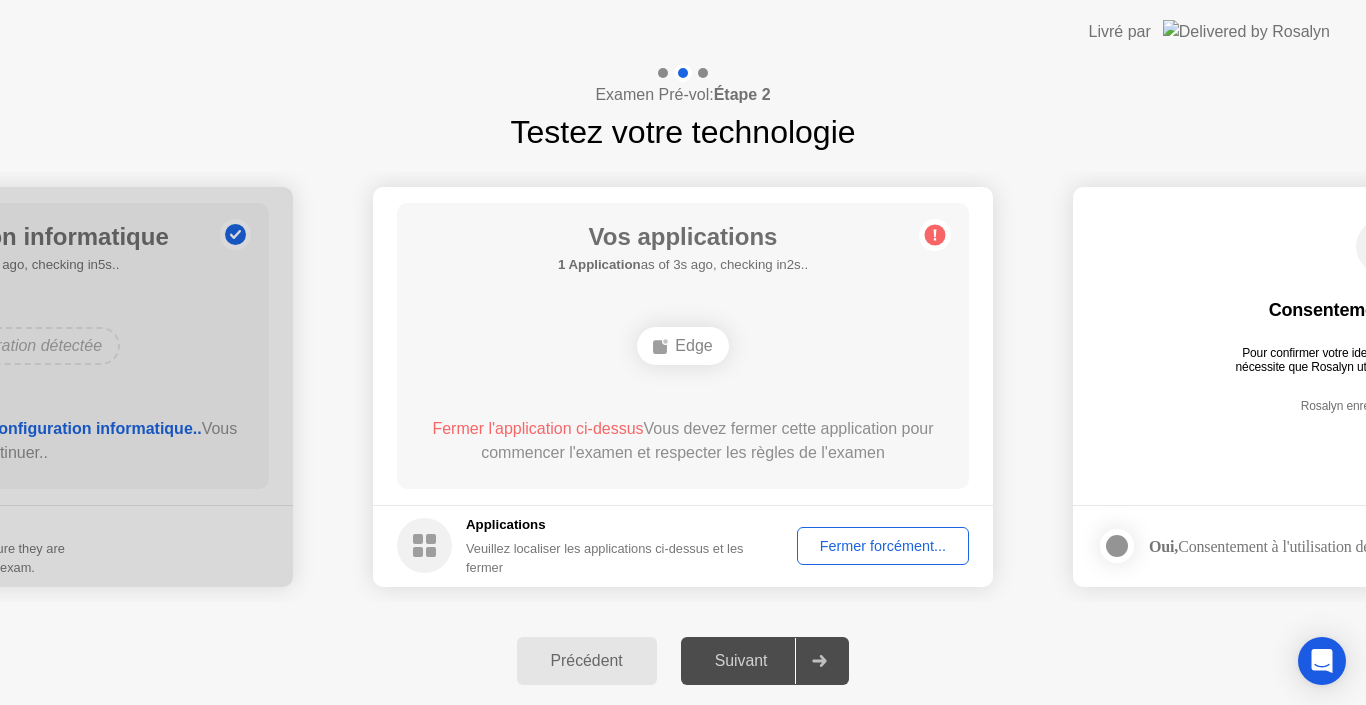 click on "Edge" 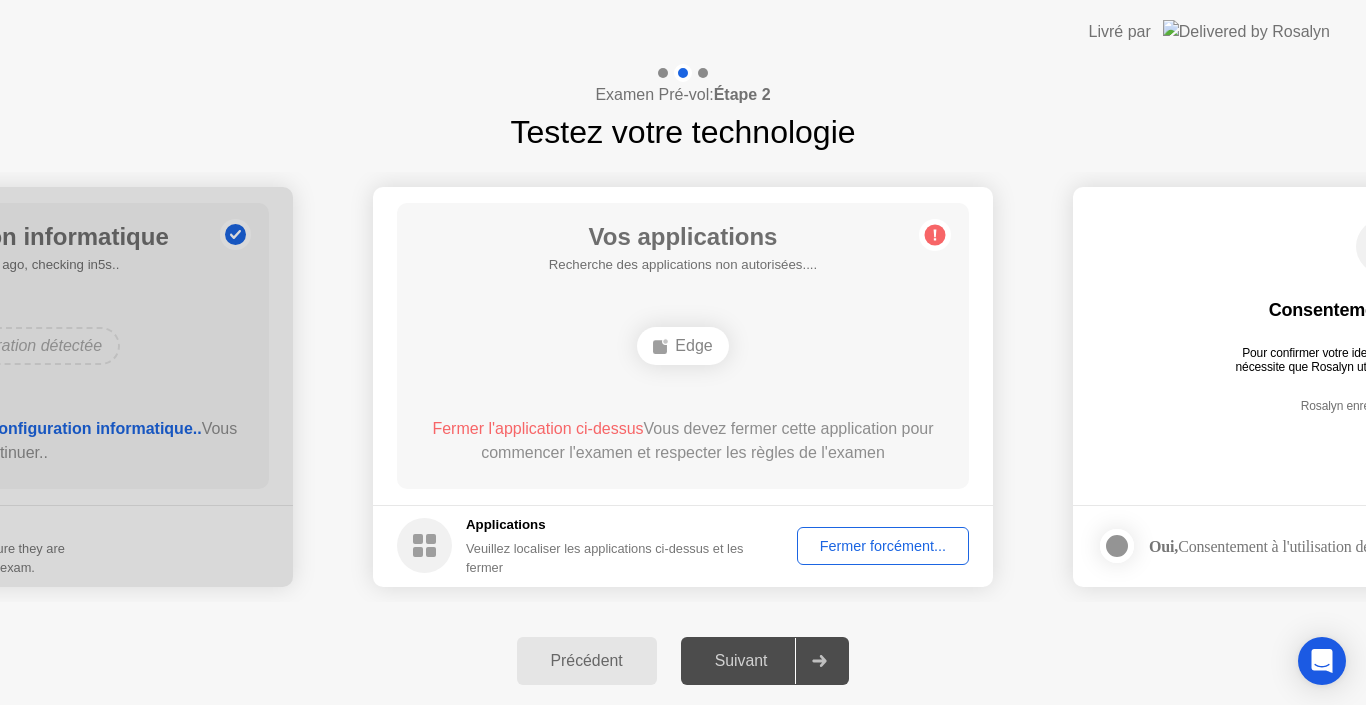 click on "Applications Veuillez localiser les applications ci-dessus et les fermer" 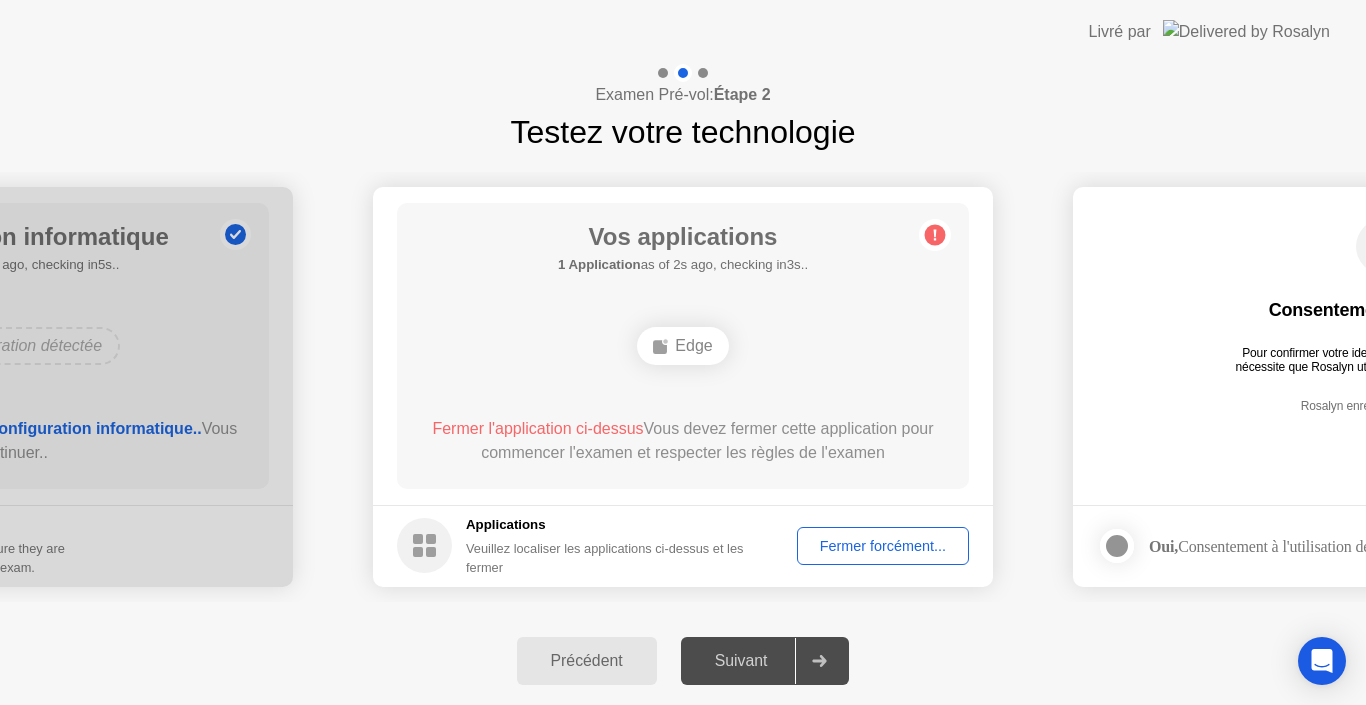 click on "Applications Veuillez localiser les applications ci-dessus et les fermer" 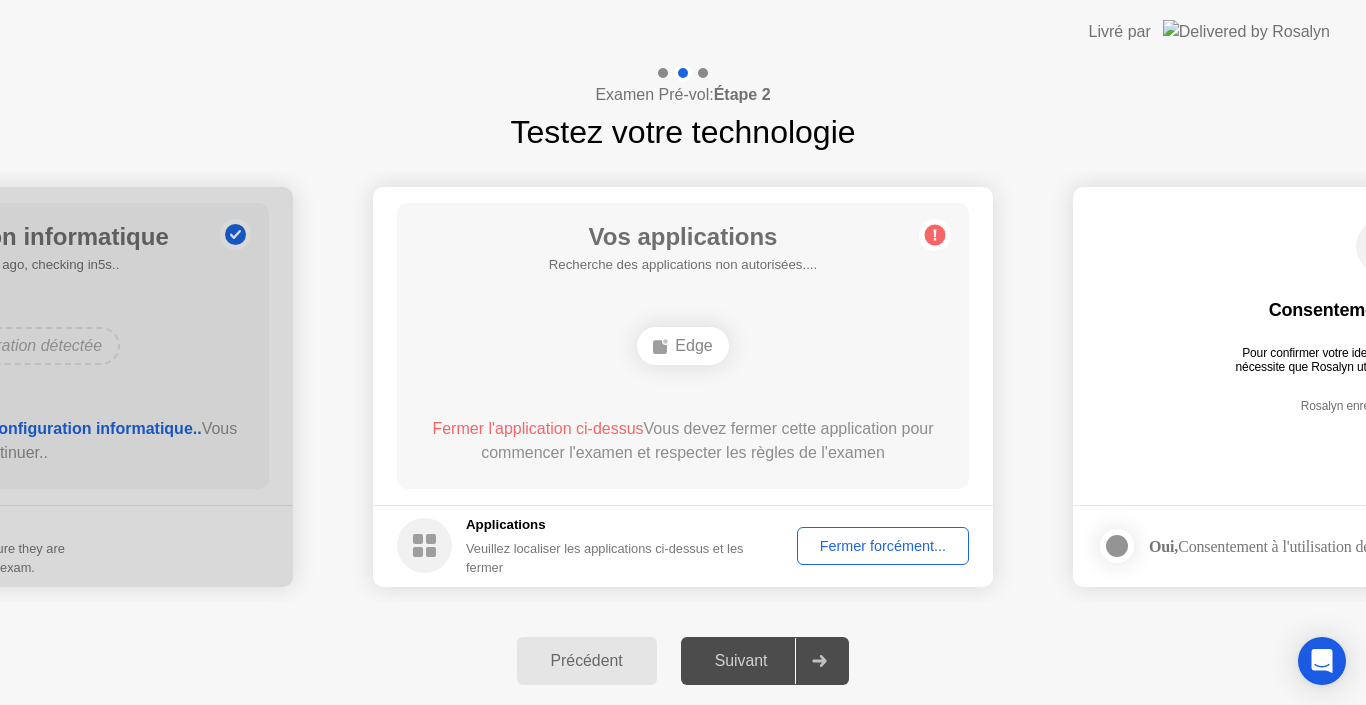 click 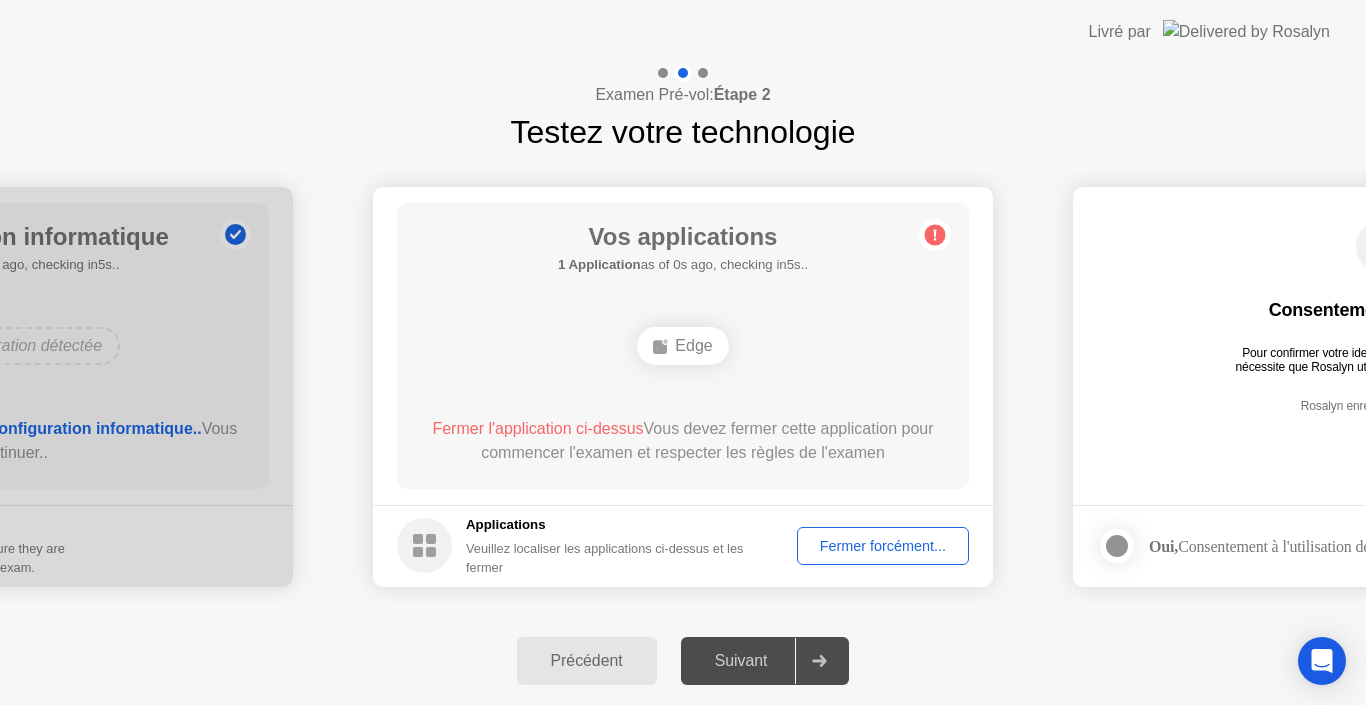 click on "Suivant" 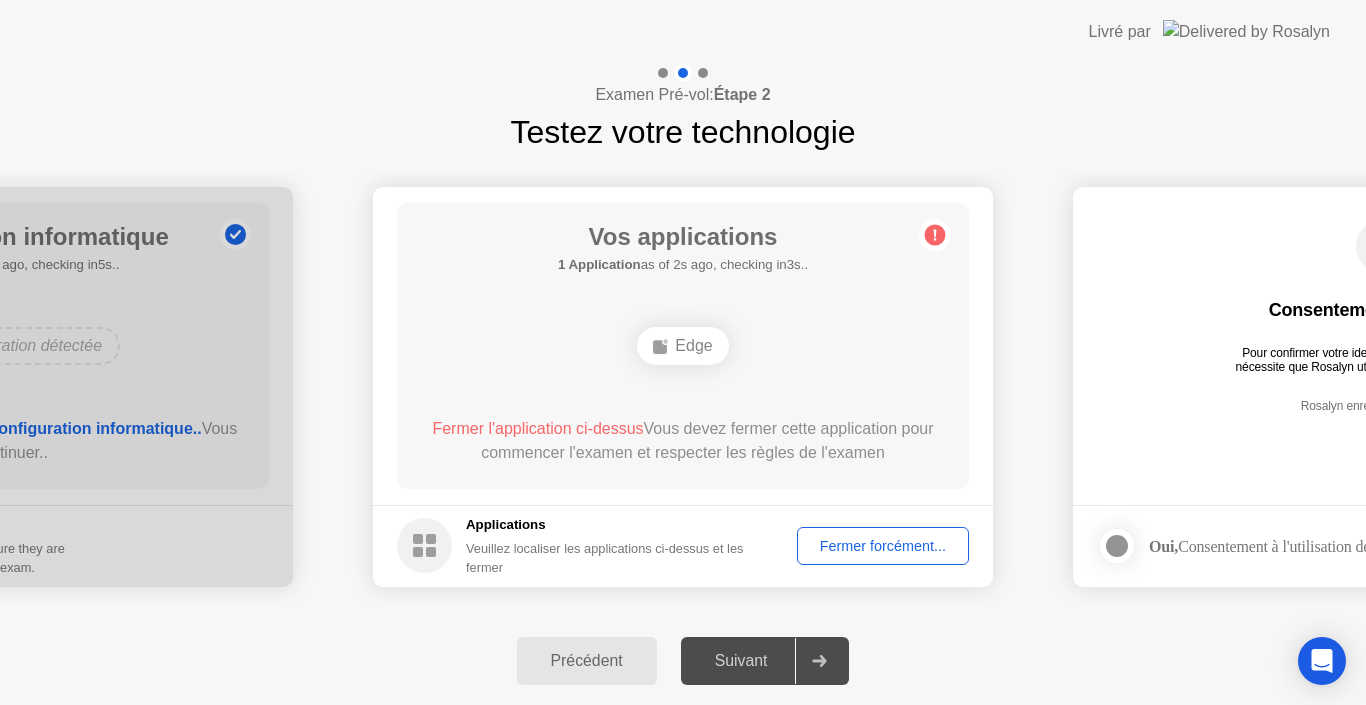 click on "Précédent" 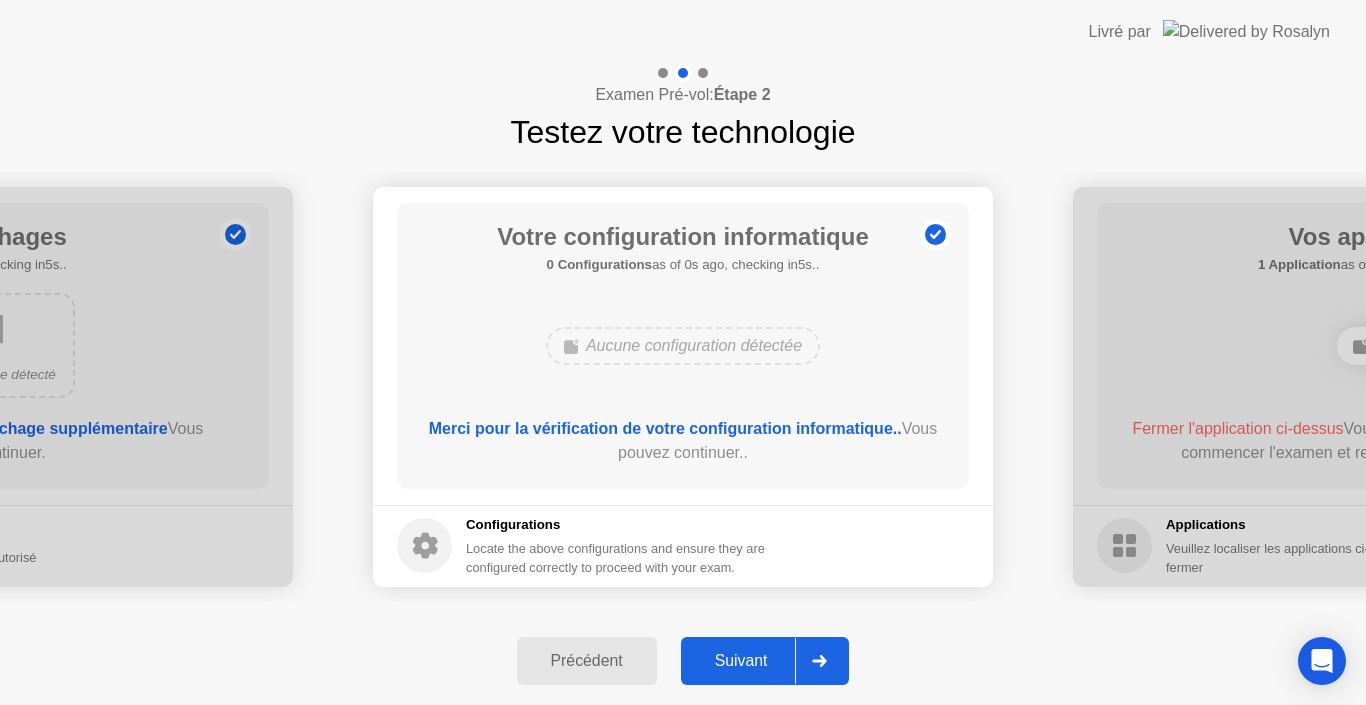 click on "Précédent" 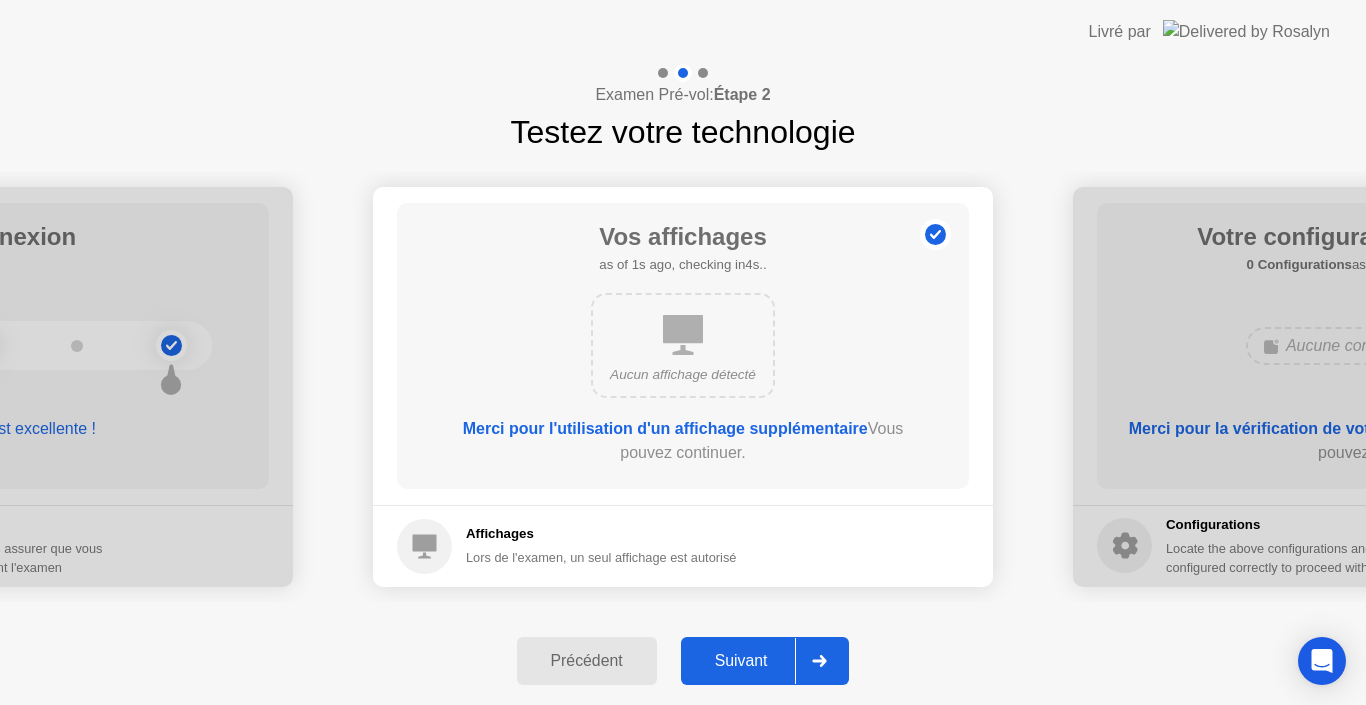 click on "Précédent" 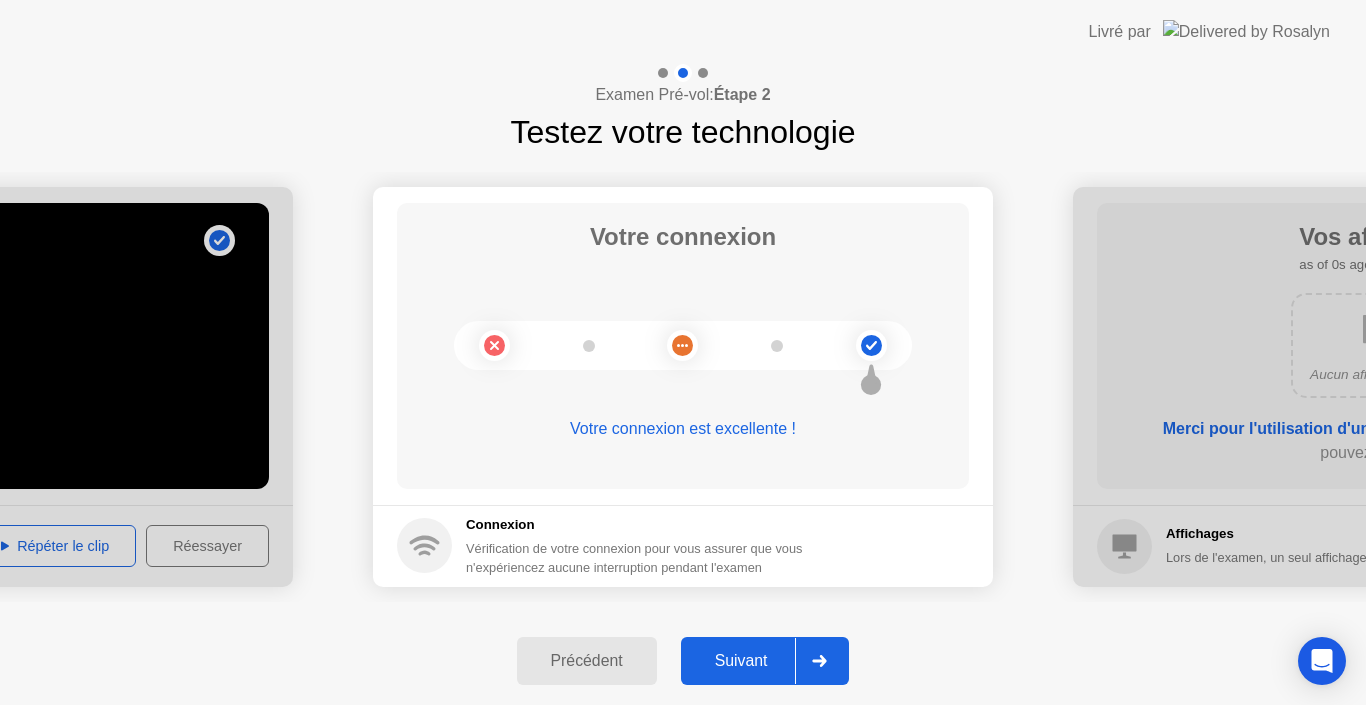 click 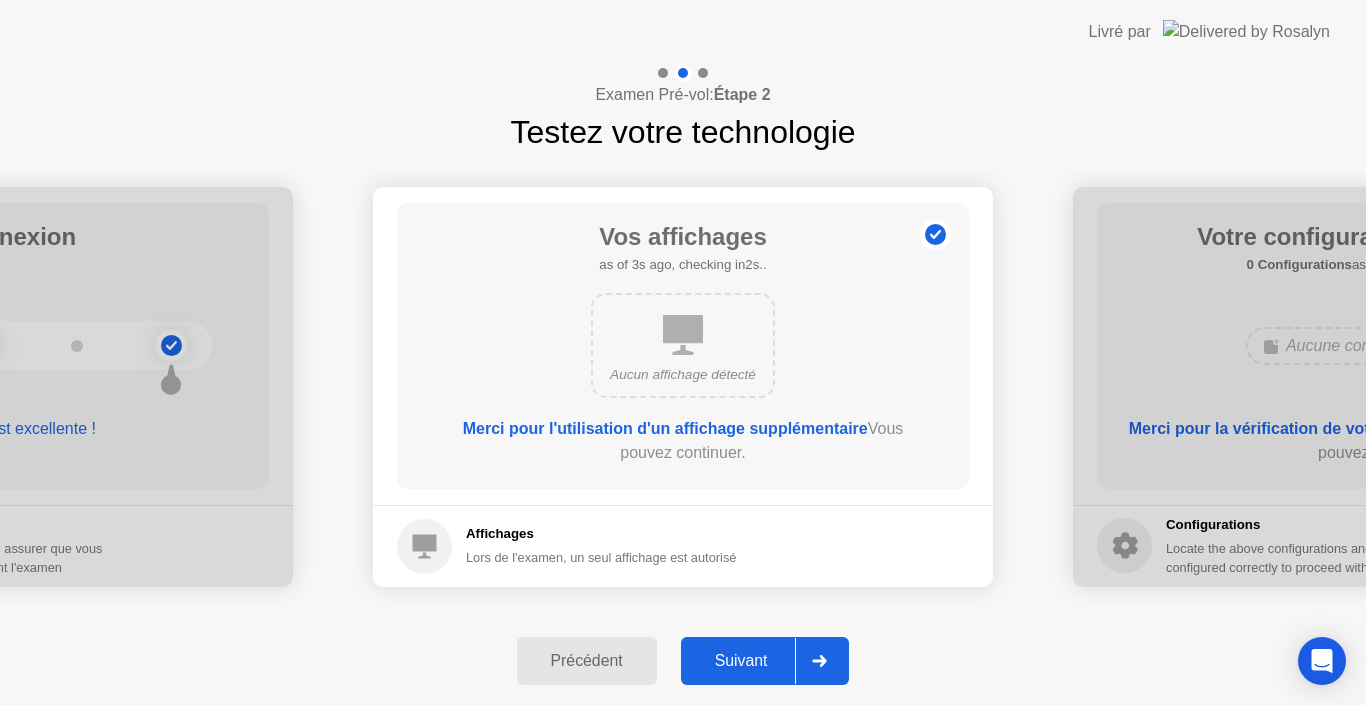 click 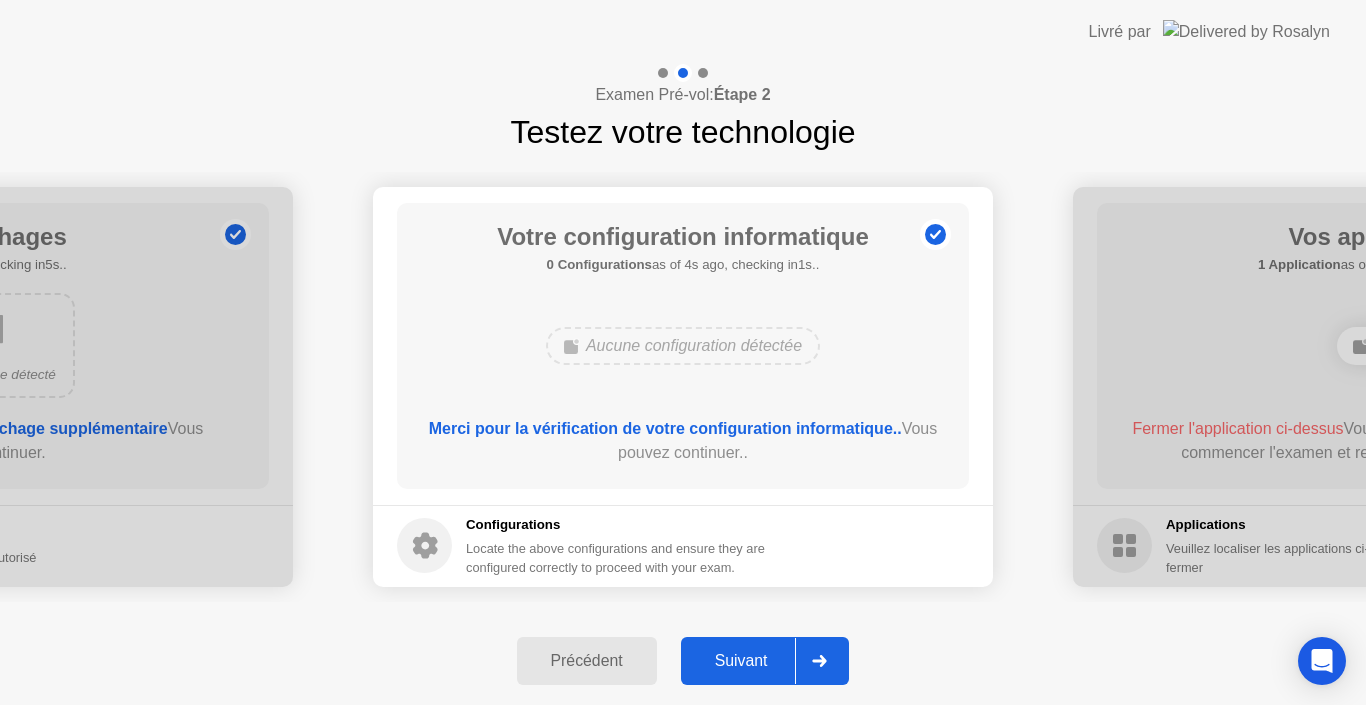 click 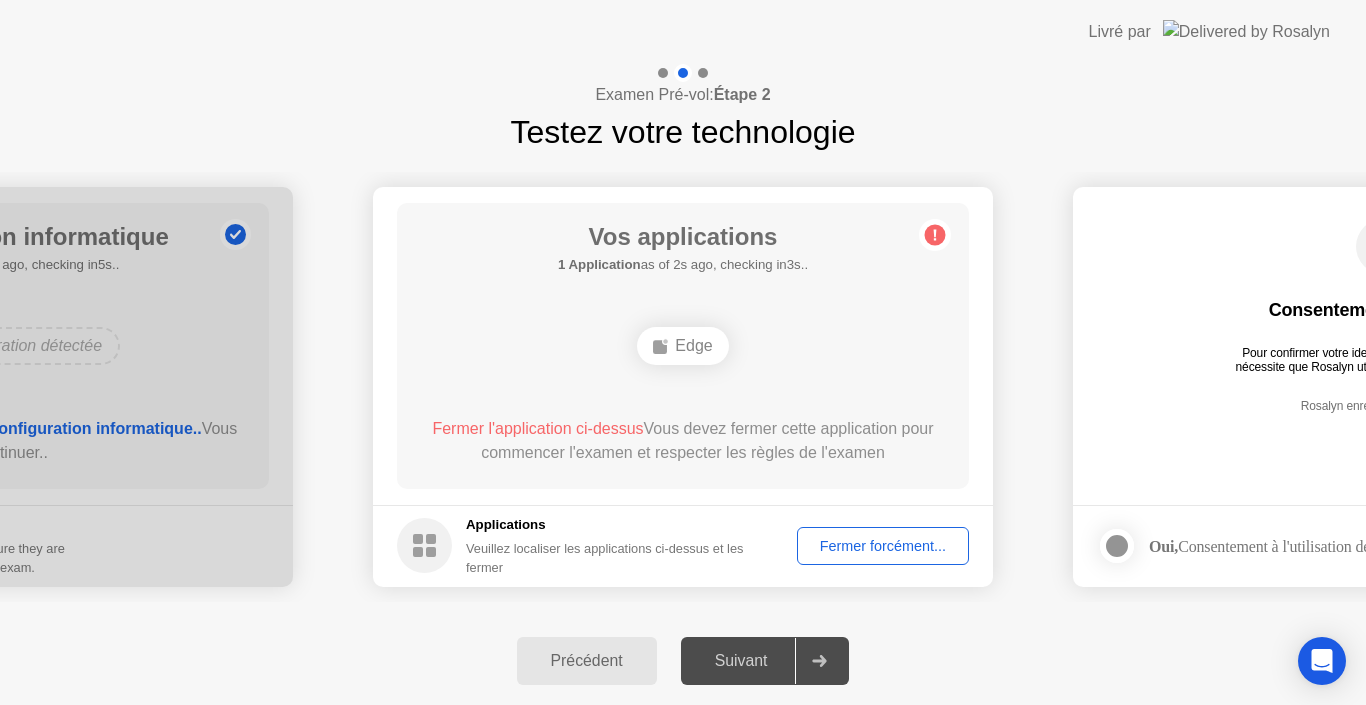 click 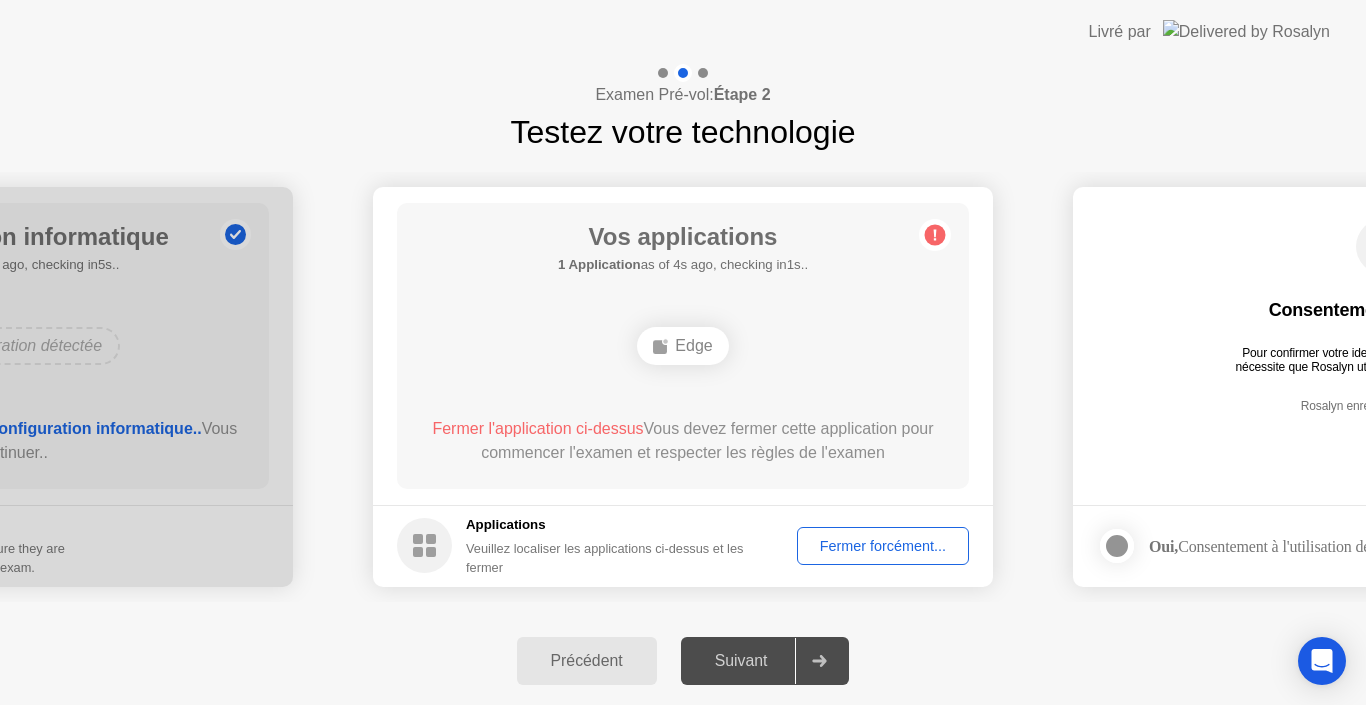 click 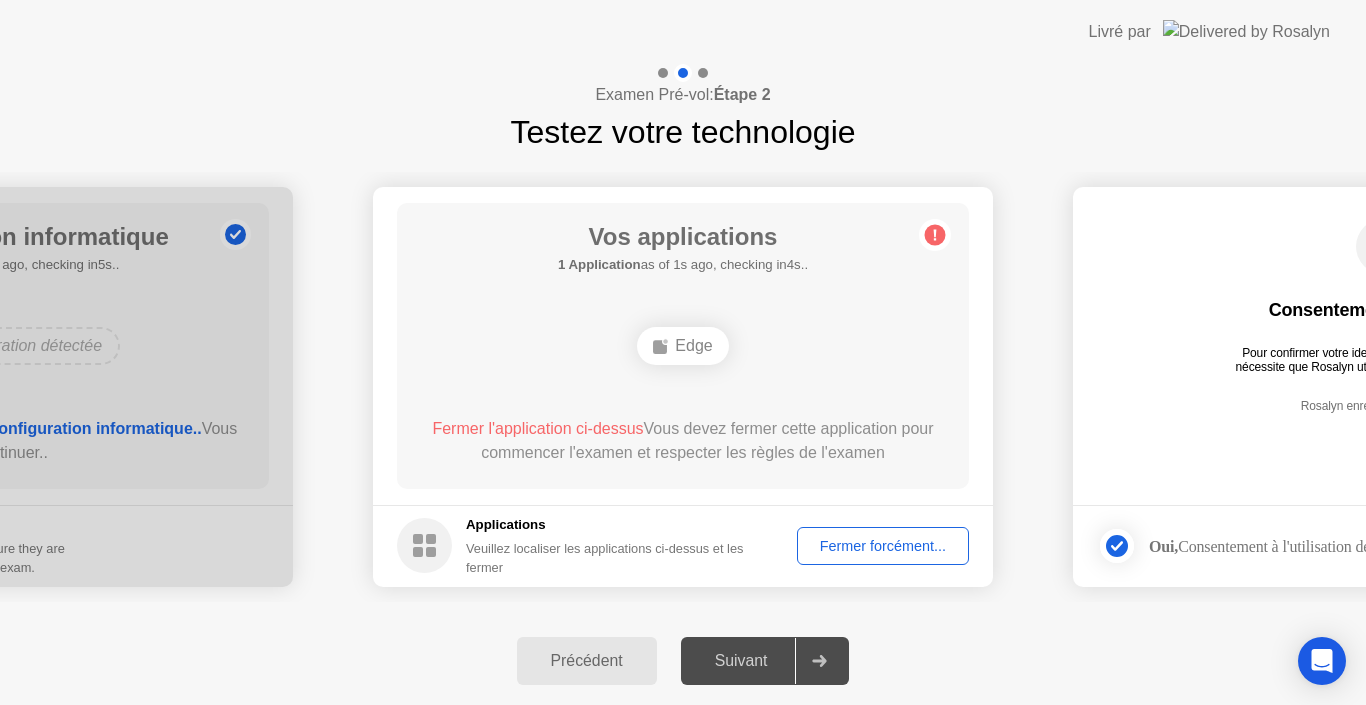 click on "Suivant" 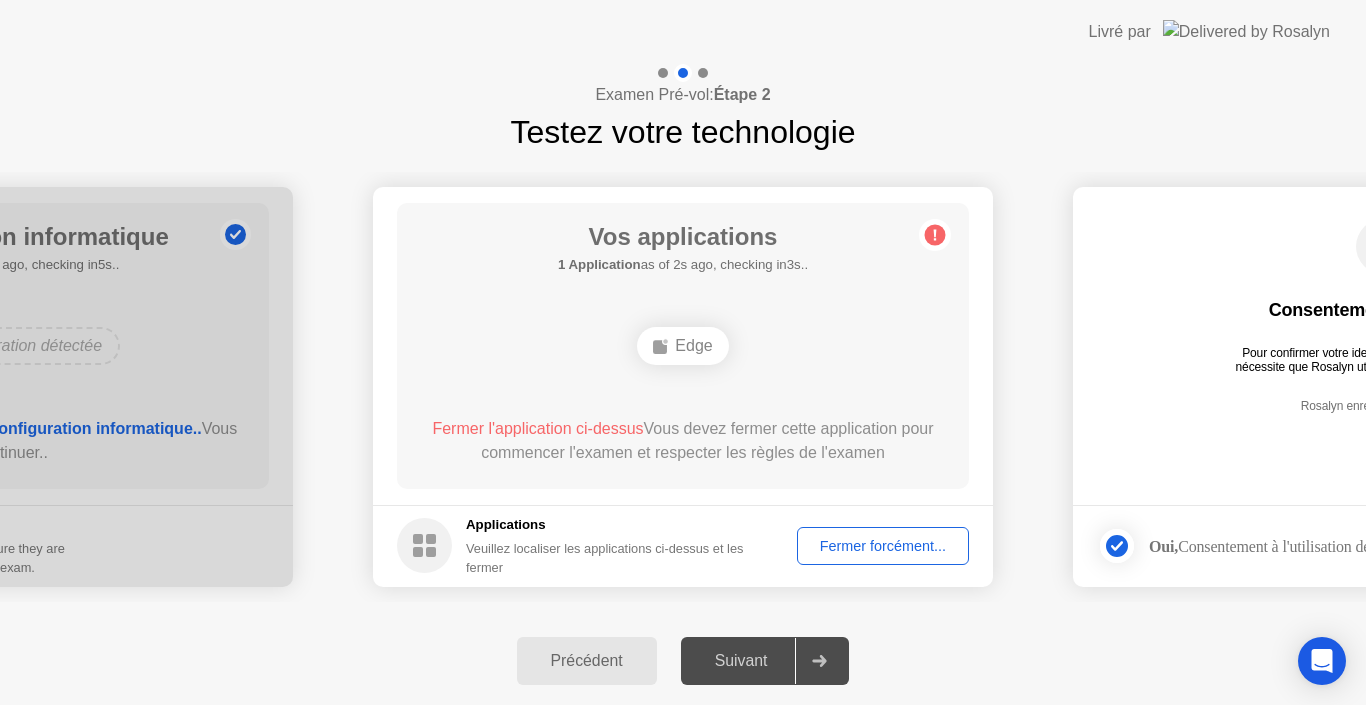 click on "Suivant" 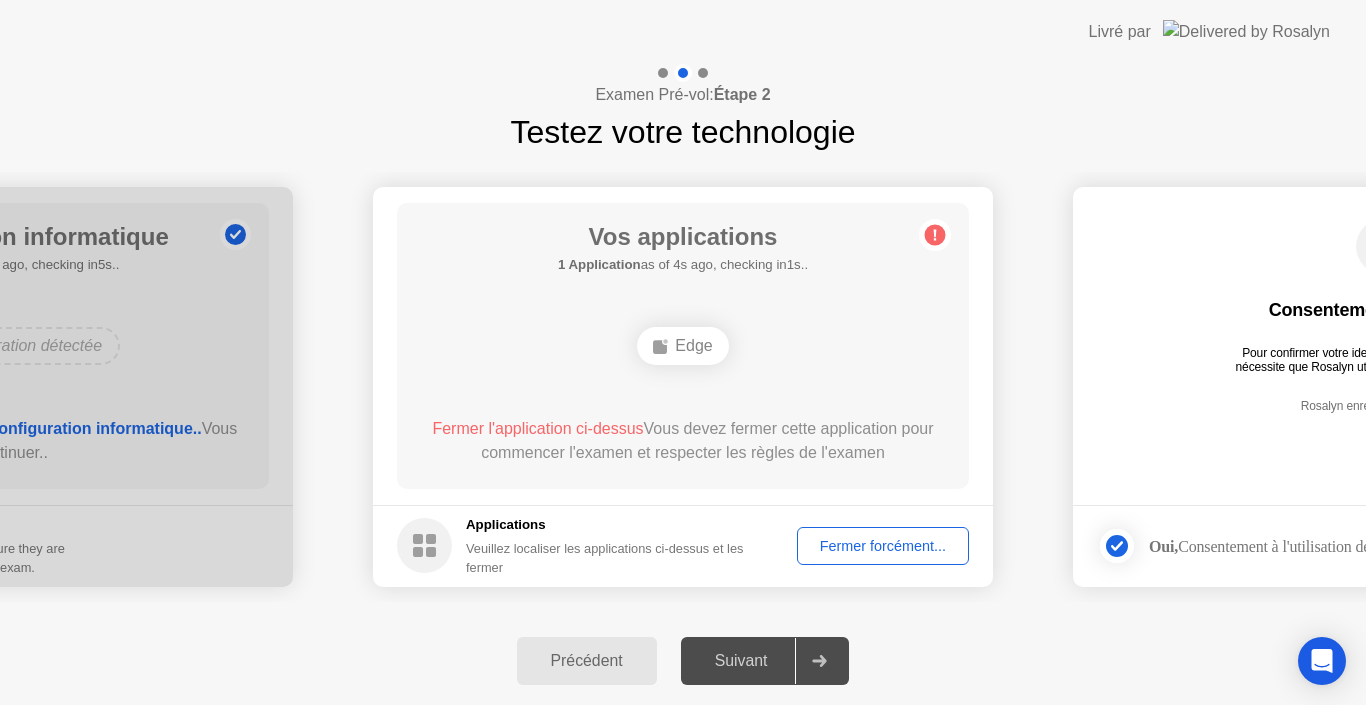 click on "Fermer forcément..." 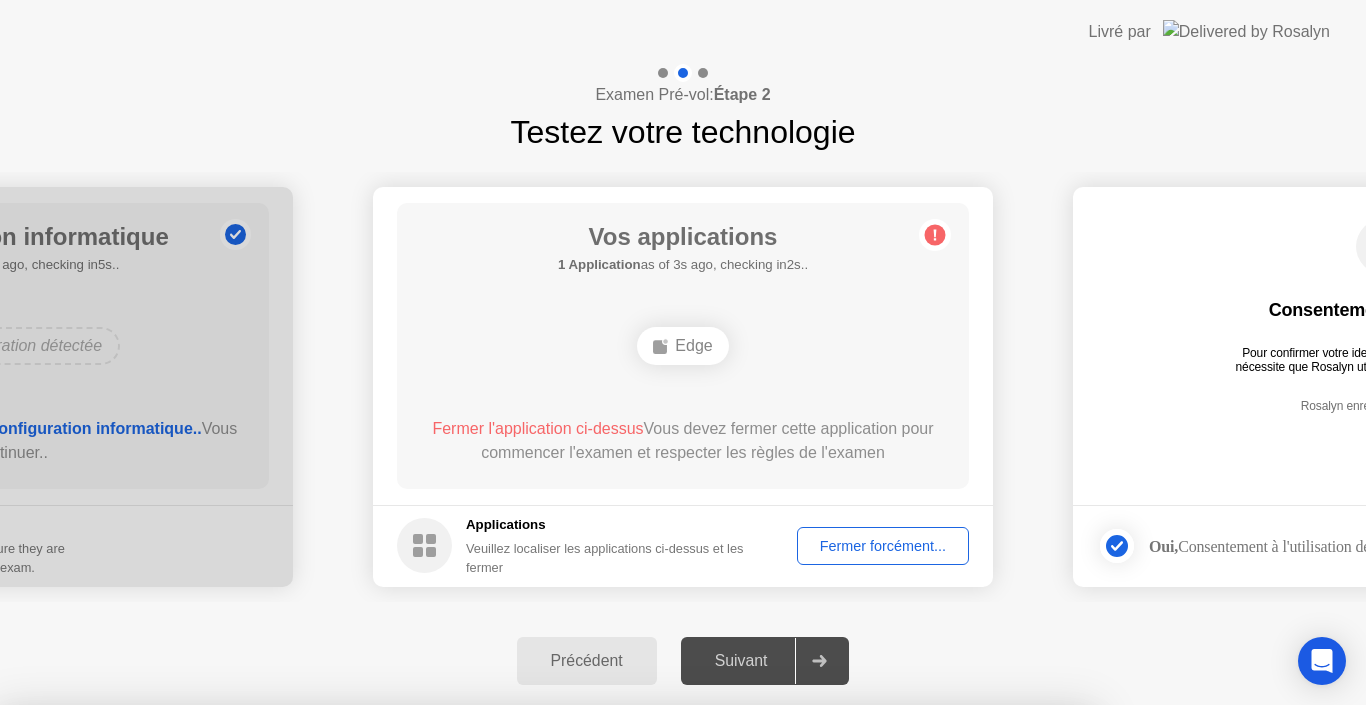 click on "Annuler" at bounding box center [469, 981] 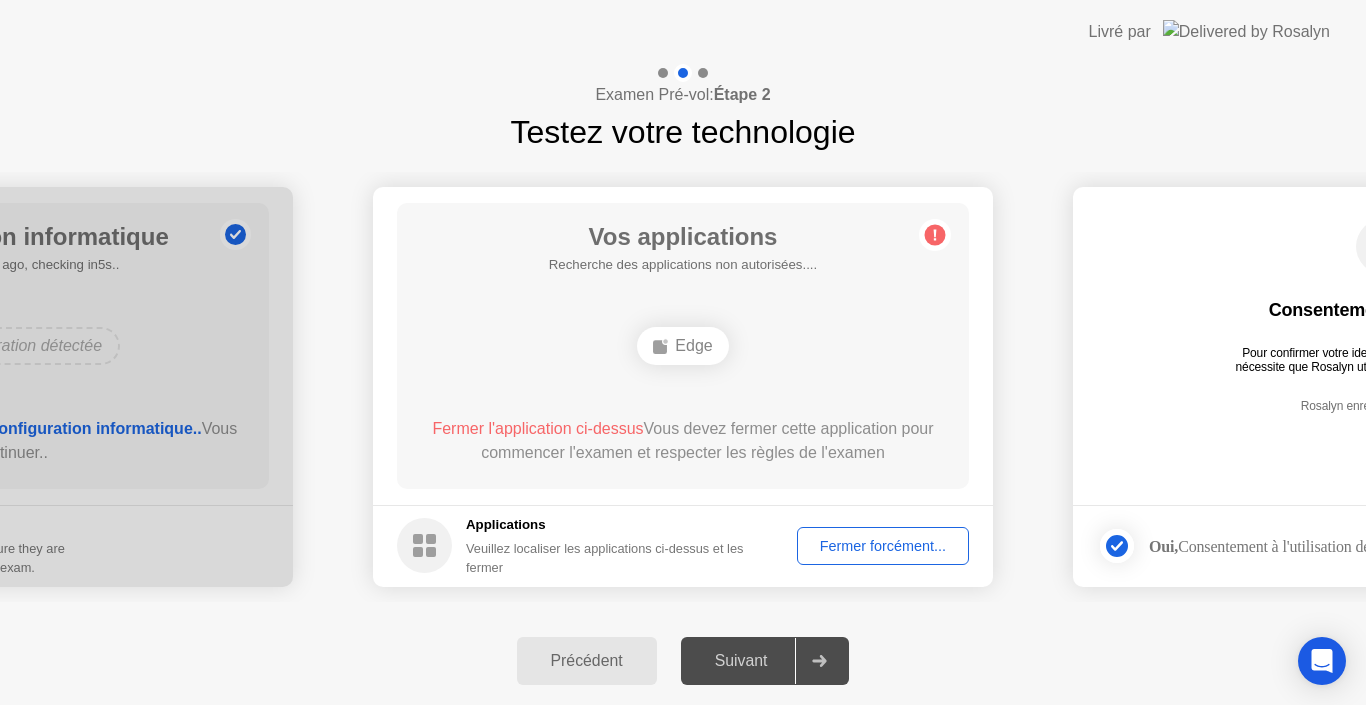 click on "Fermer forcément..." 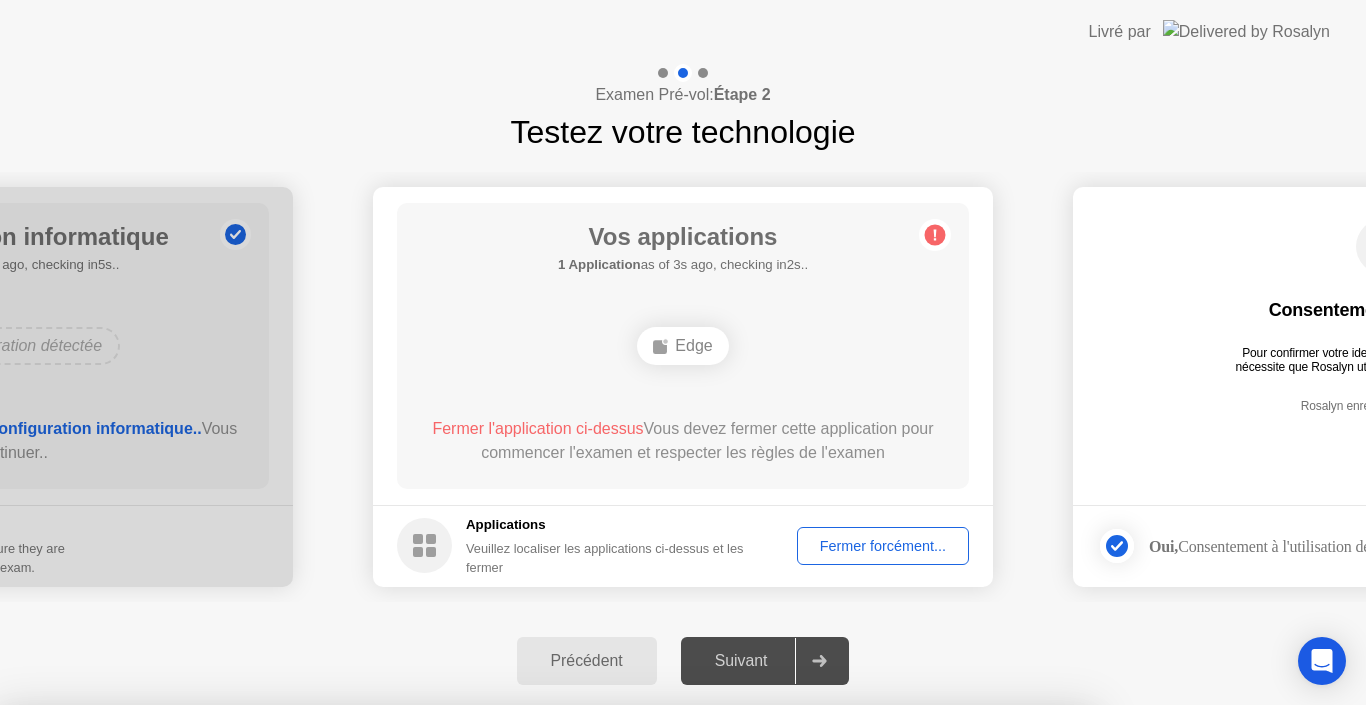click on "Confirmer" at bounding box center [616, 981] 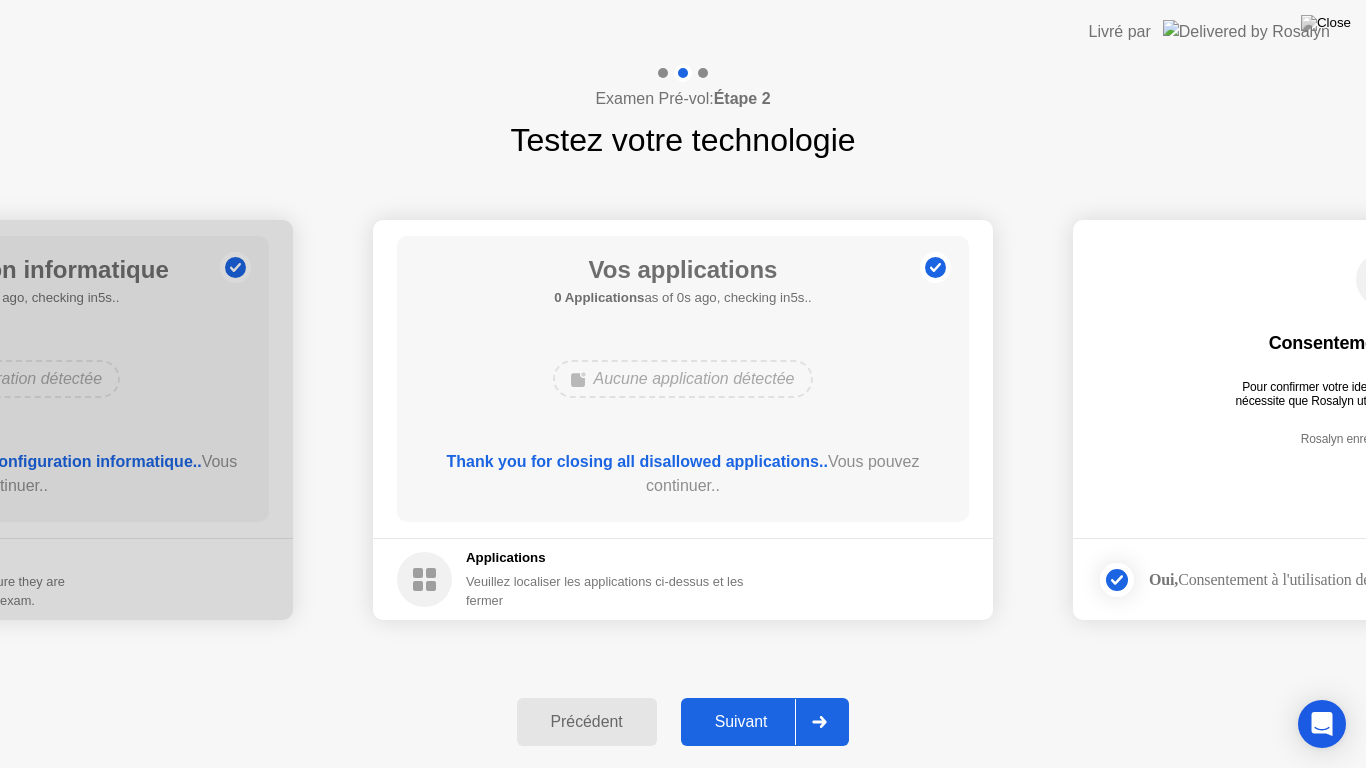 drag, startPoint x: 868, startPoint y: 546, endPoint x: 868, endPoint y: 569, distance: 23 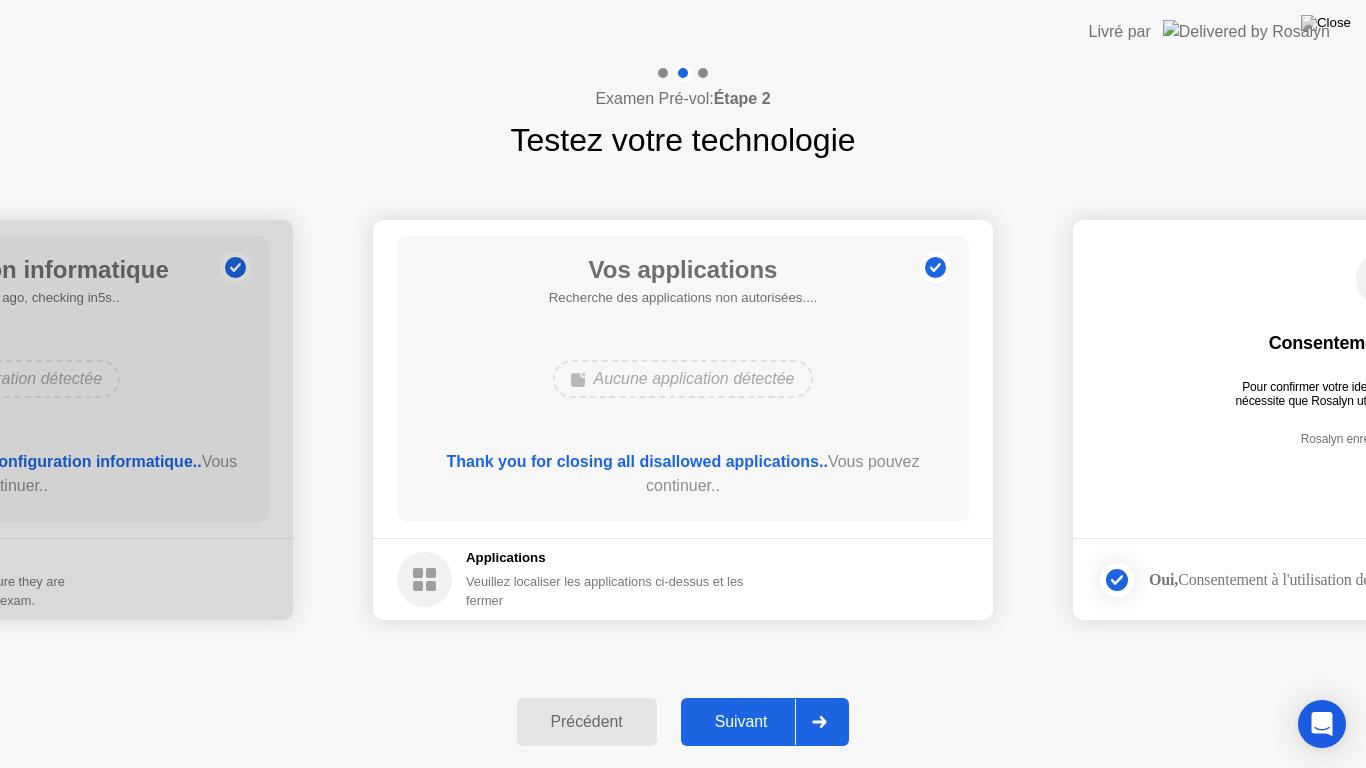click 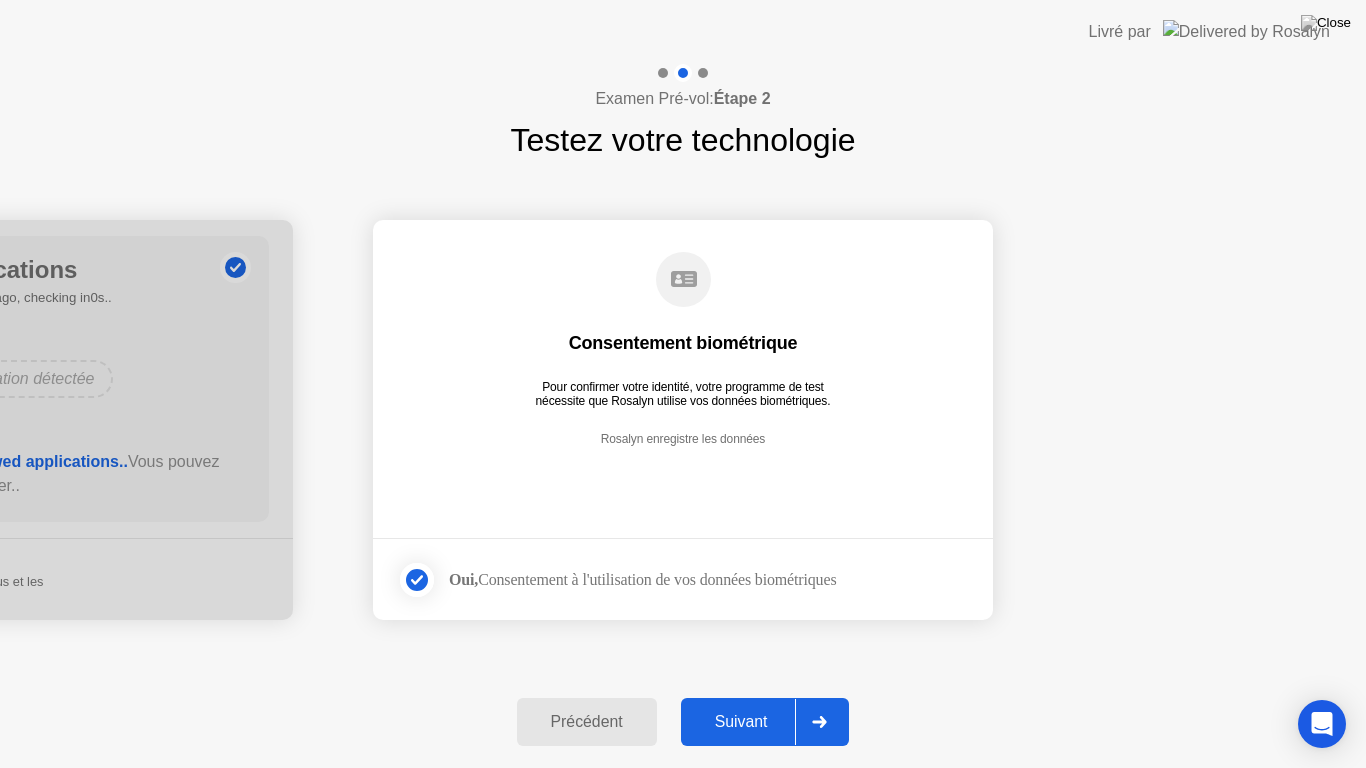 click 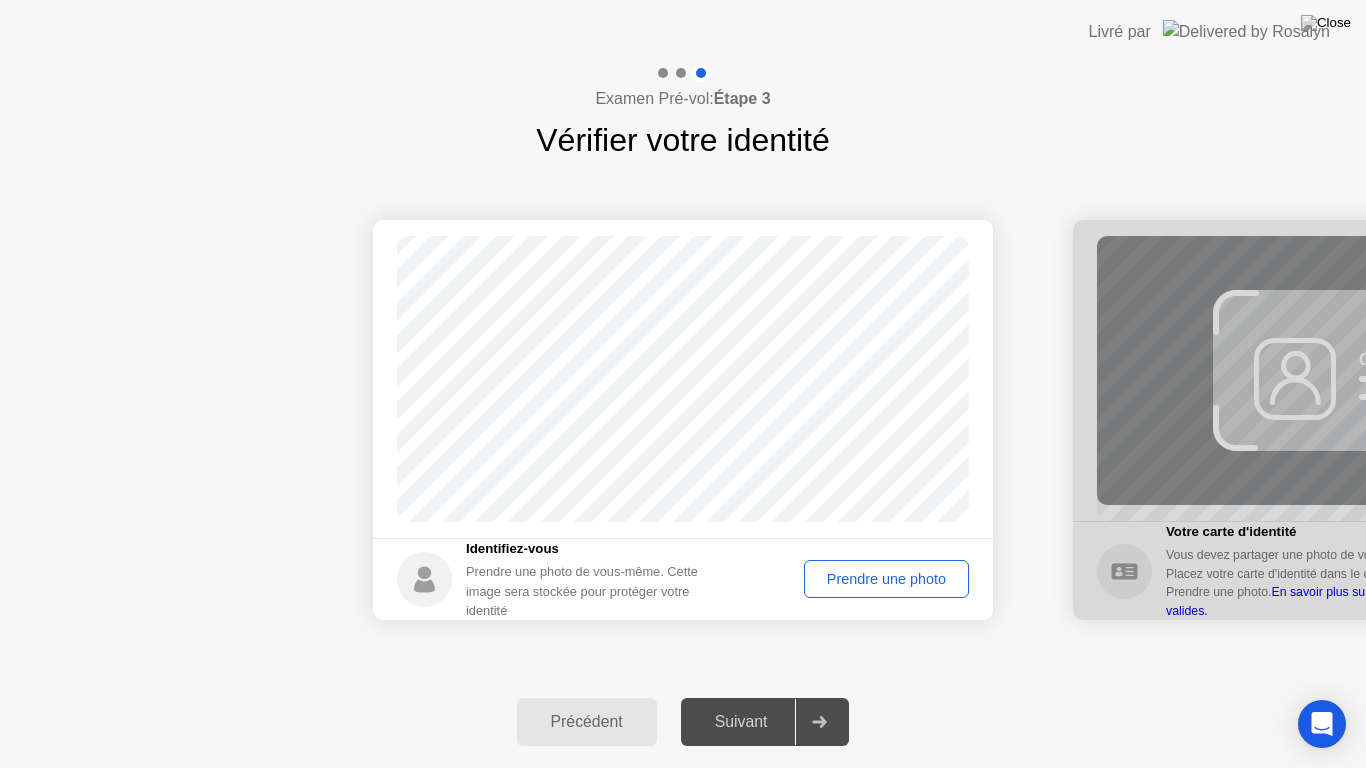click on "Prendre une photo" 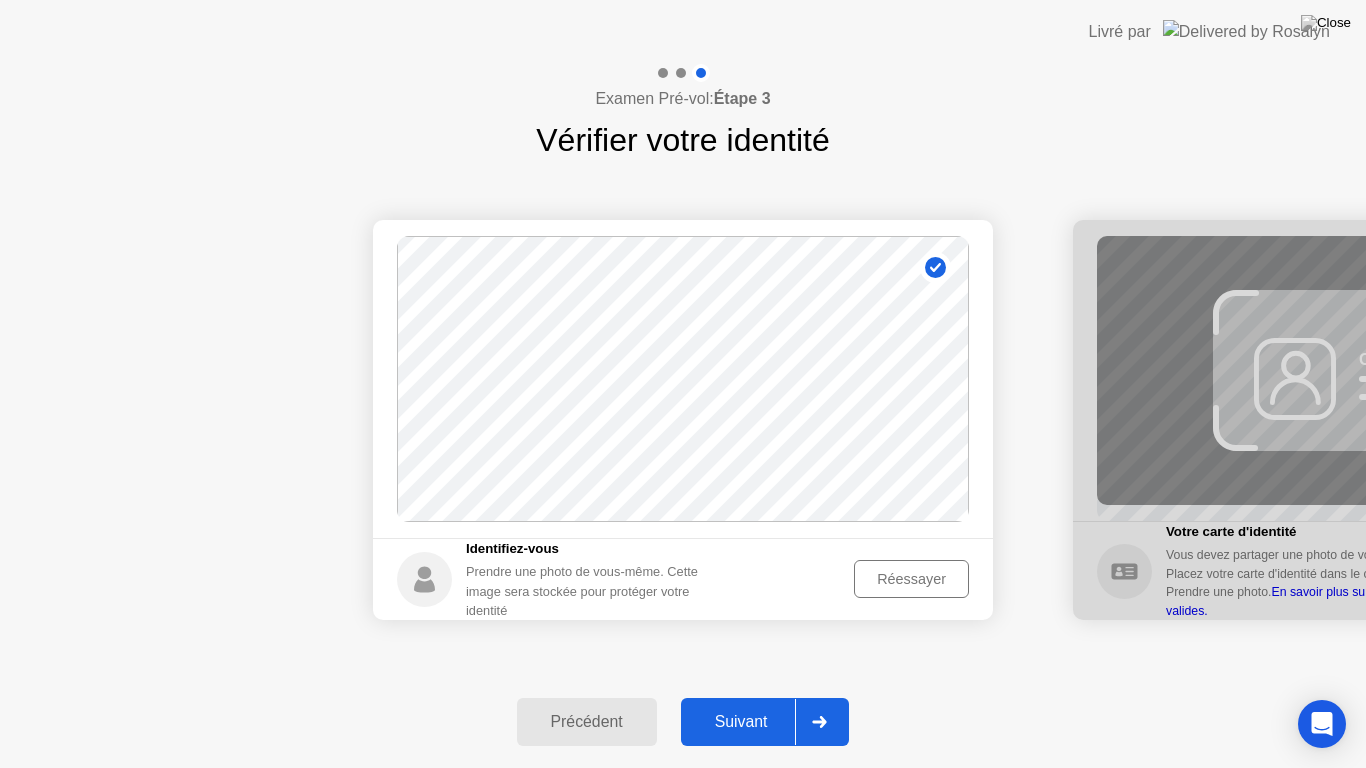 click 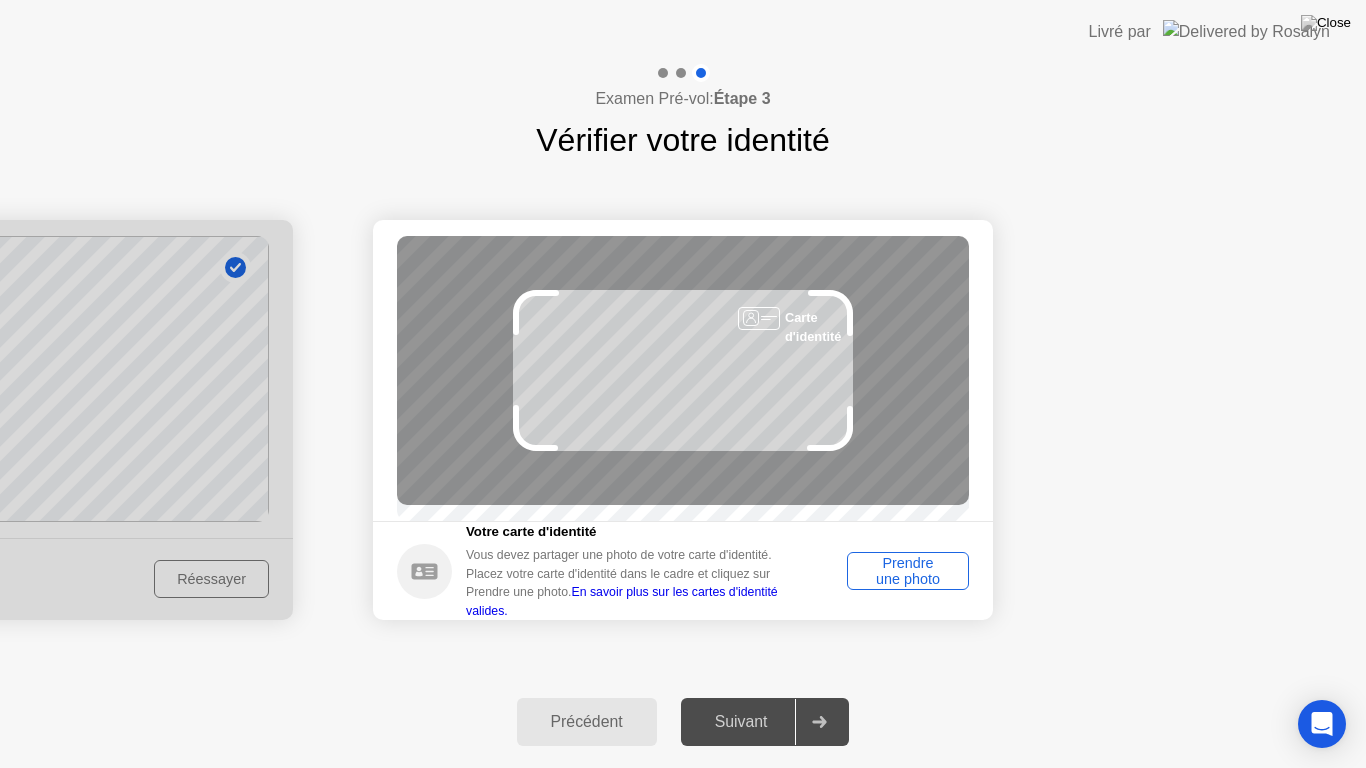 click on "Prendre une photo" 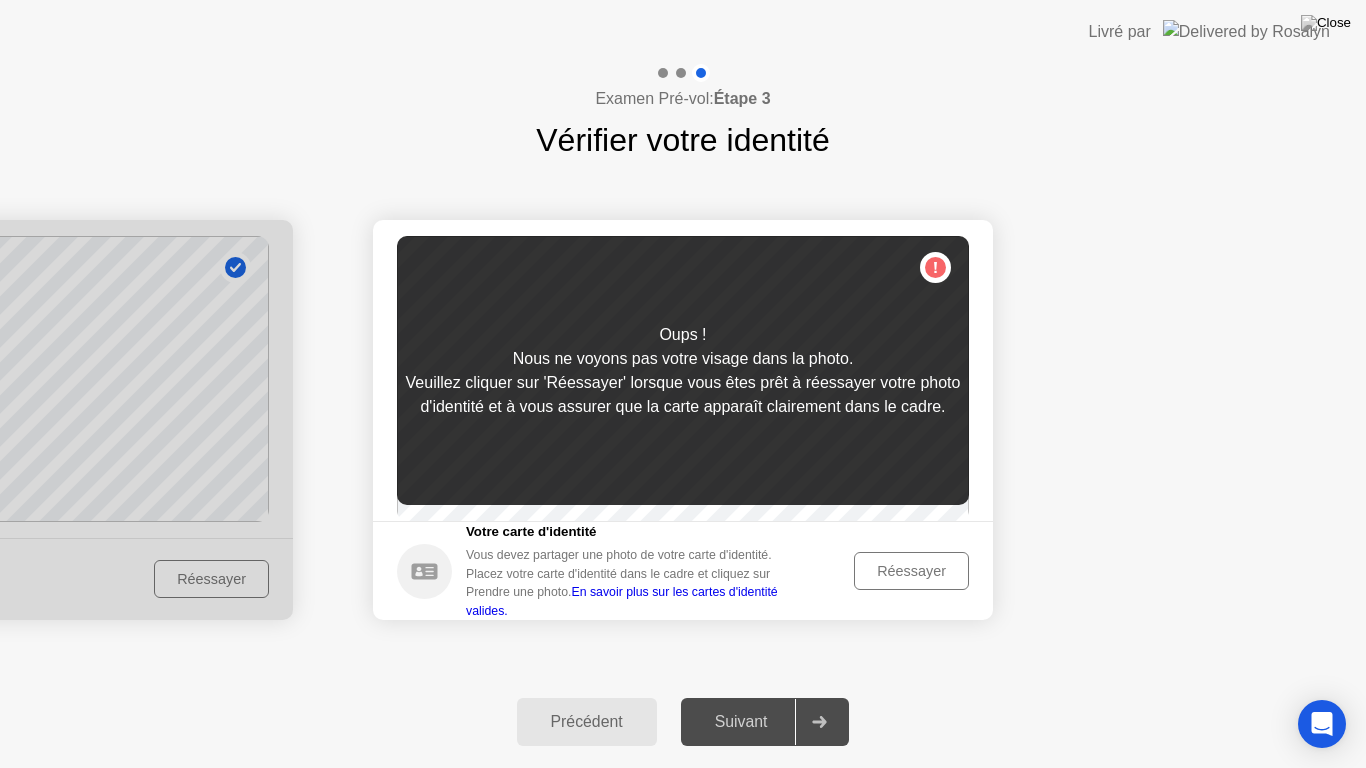 click on "Réessayer" 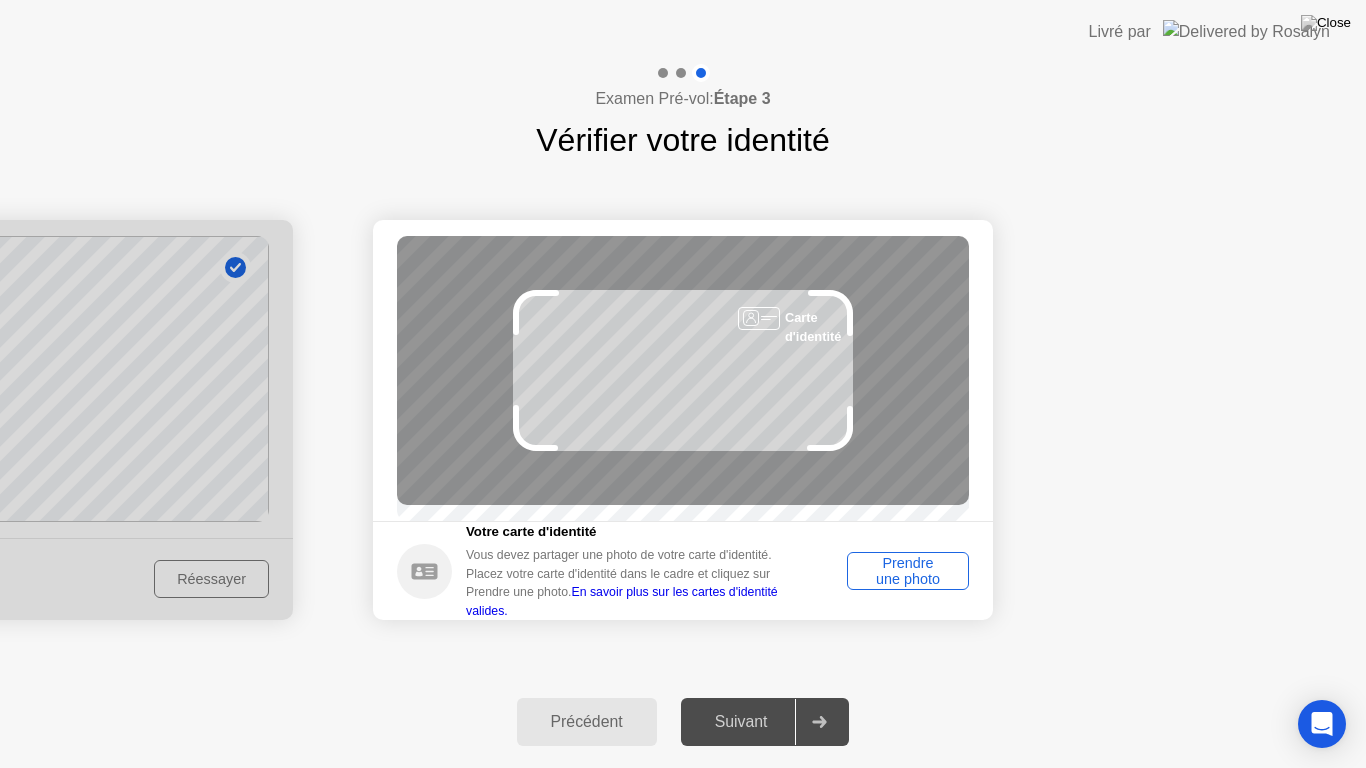 click on "Prendre une photo" 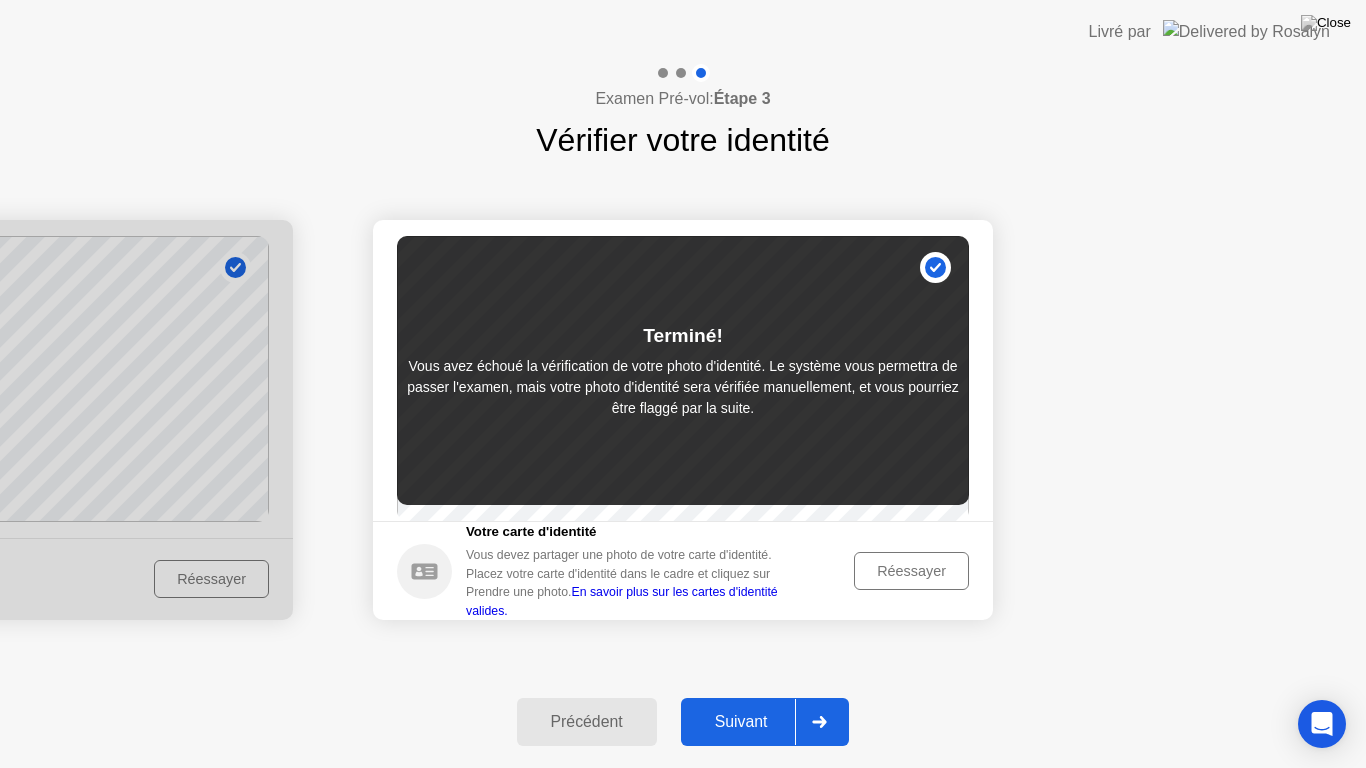 click on "Suivant" 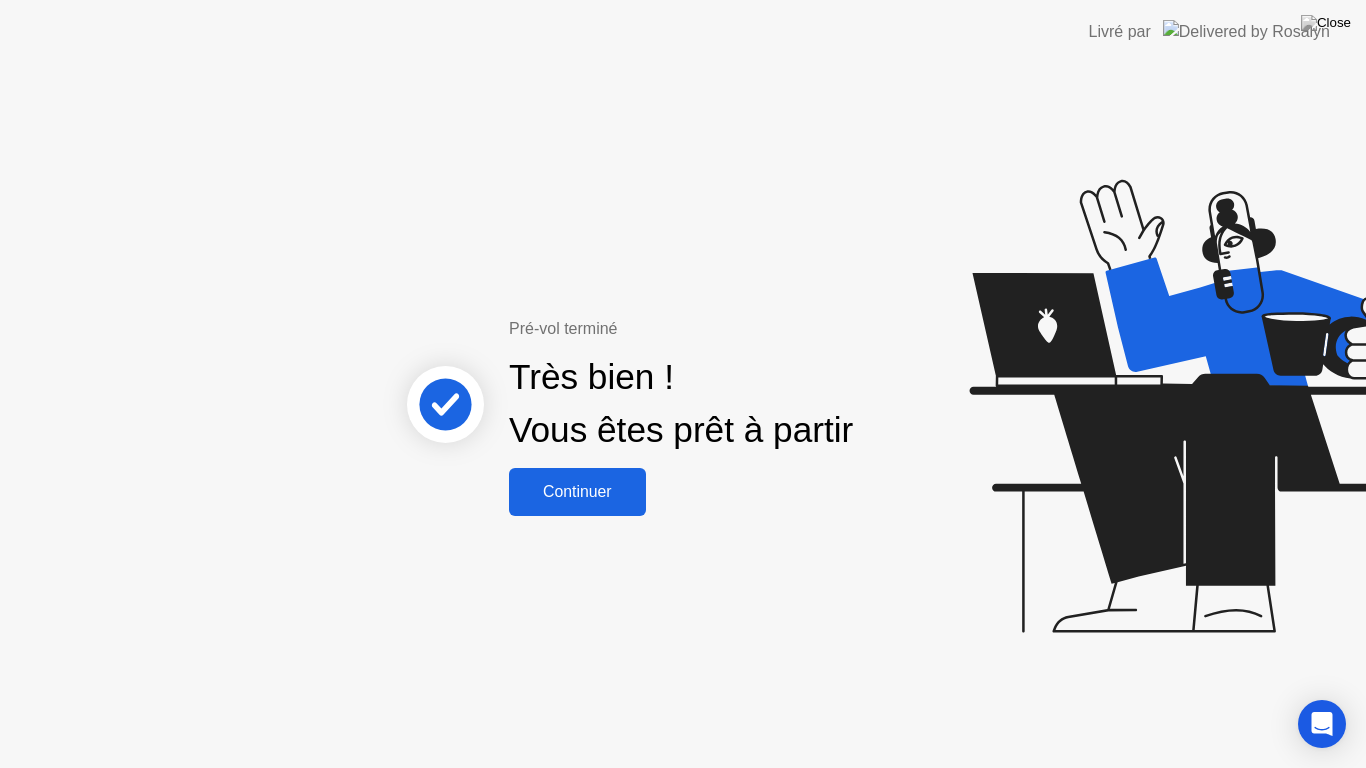 click on "Continuer" 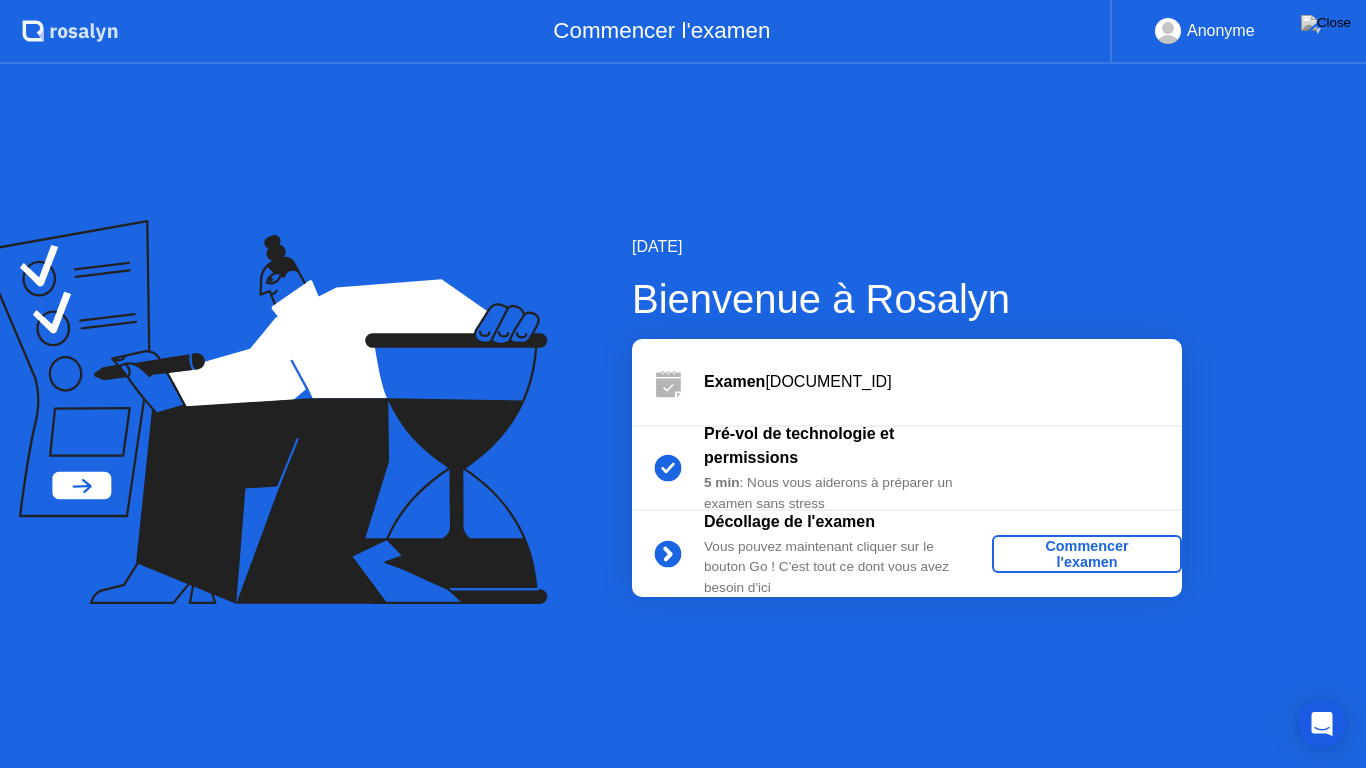 click on "Commencer l'examen" 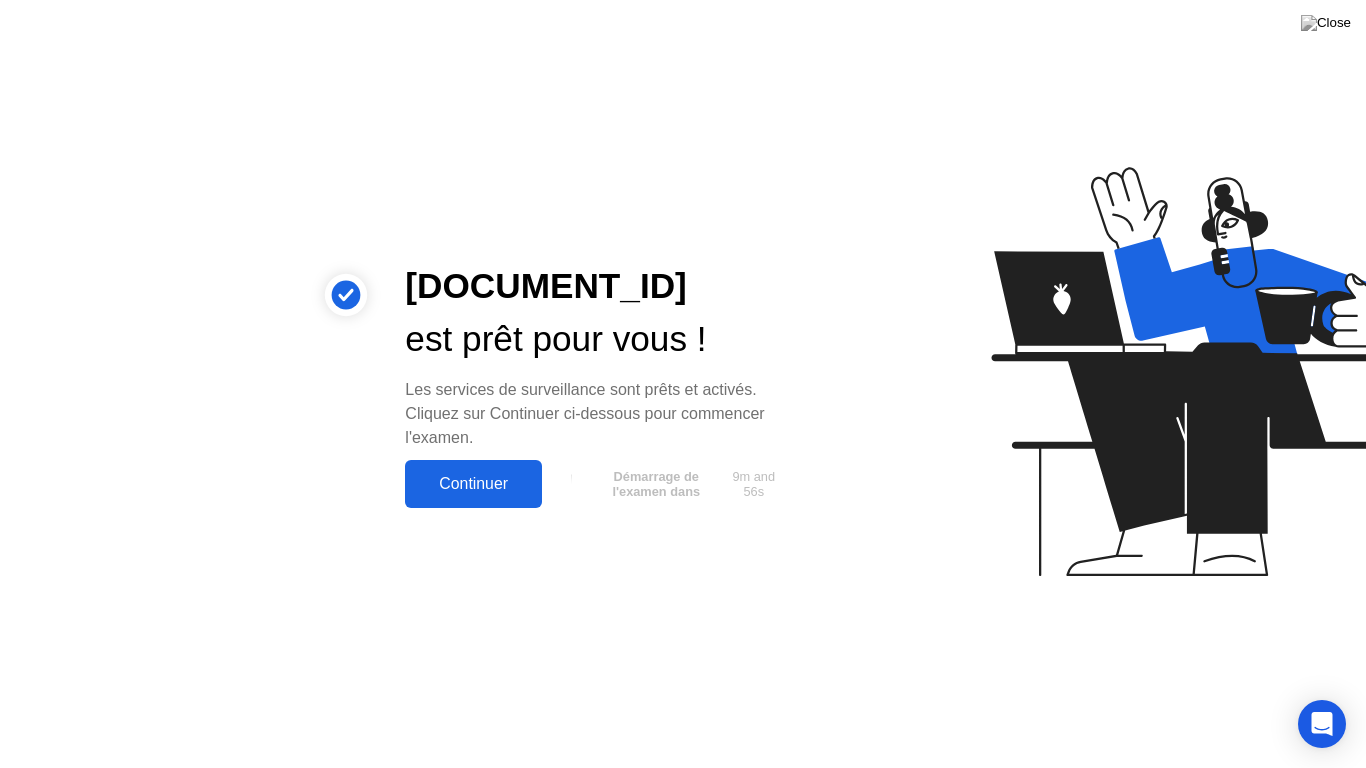 click on "Continuer" 